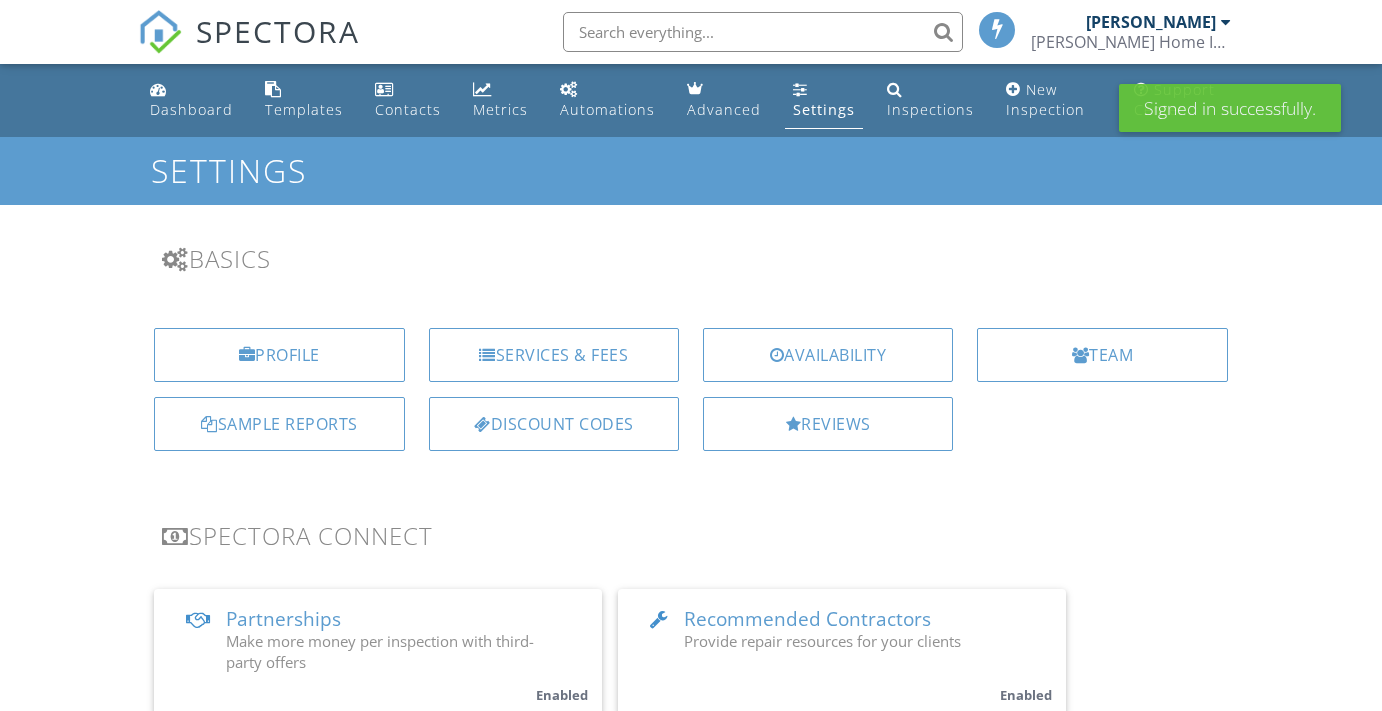 scroll, scrollTop: 0, scrollLeft: 0, axis: both 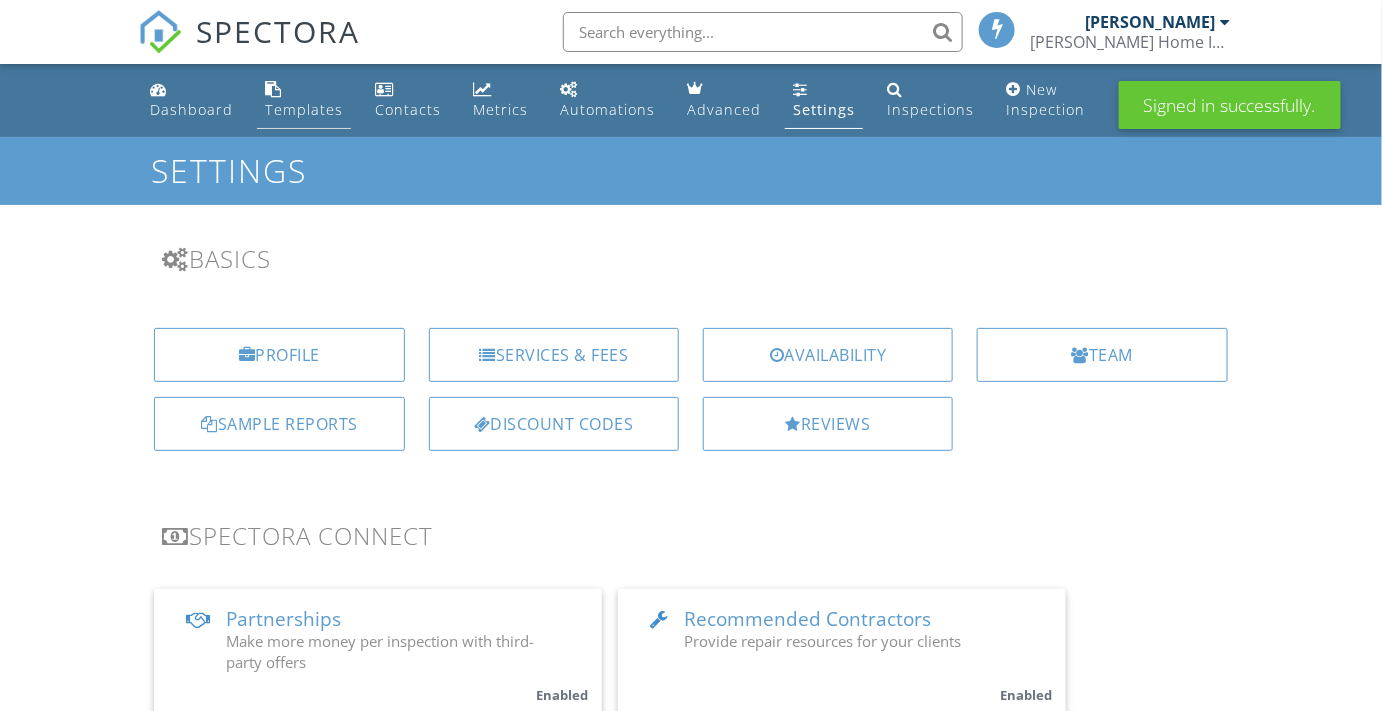 click on "Templates" at bounding box center (304, 109) 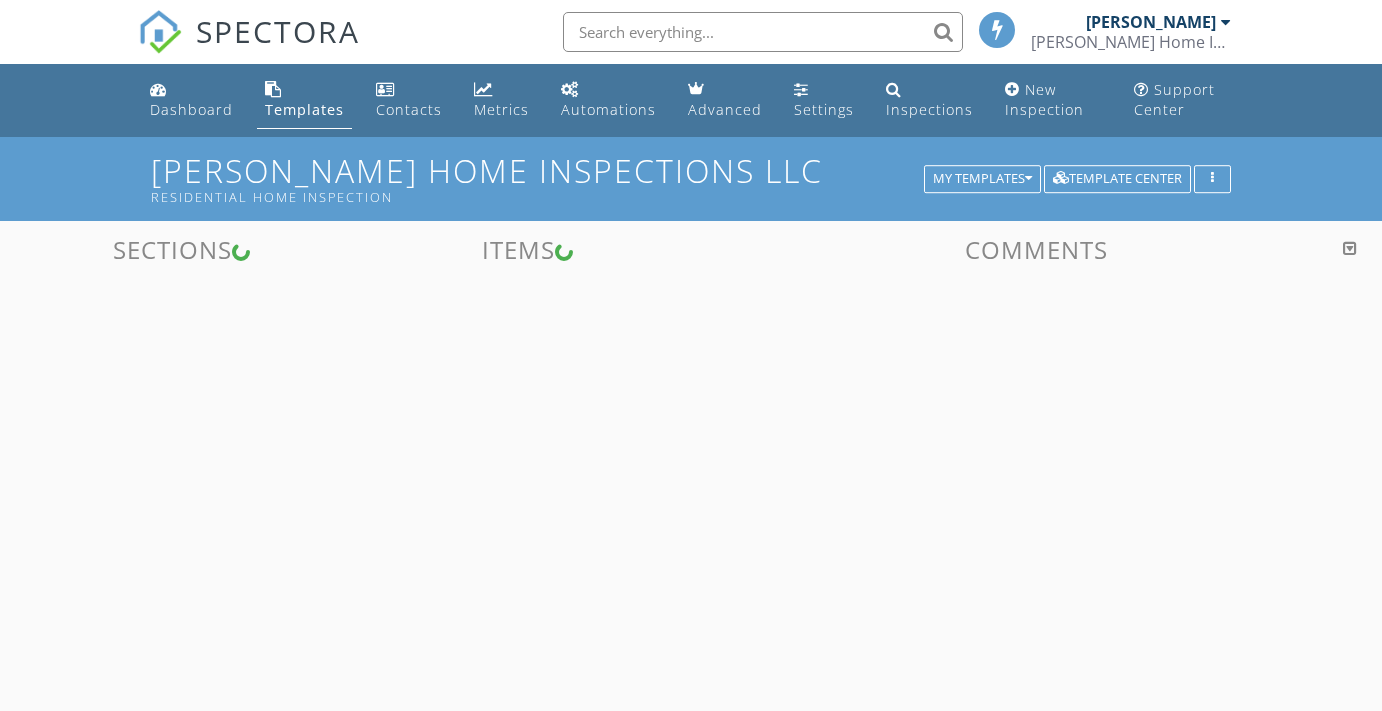 scroll, scrollTop: 0, scrollLeft: 0, axis: both 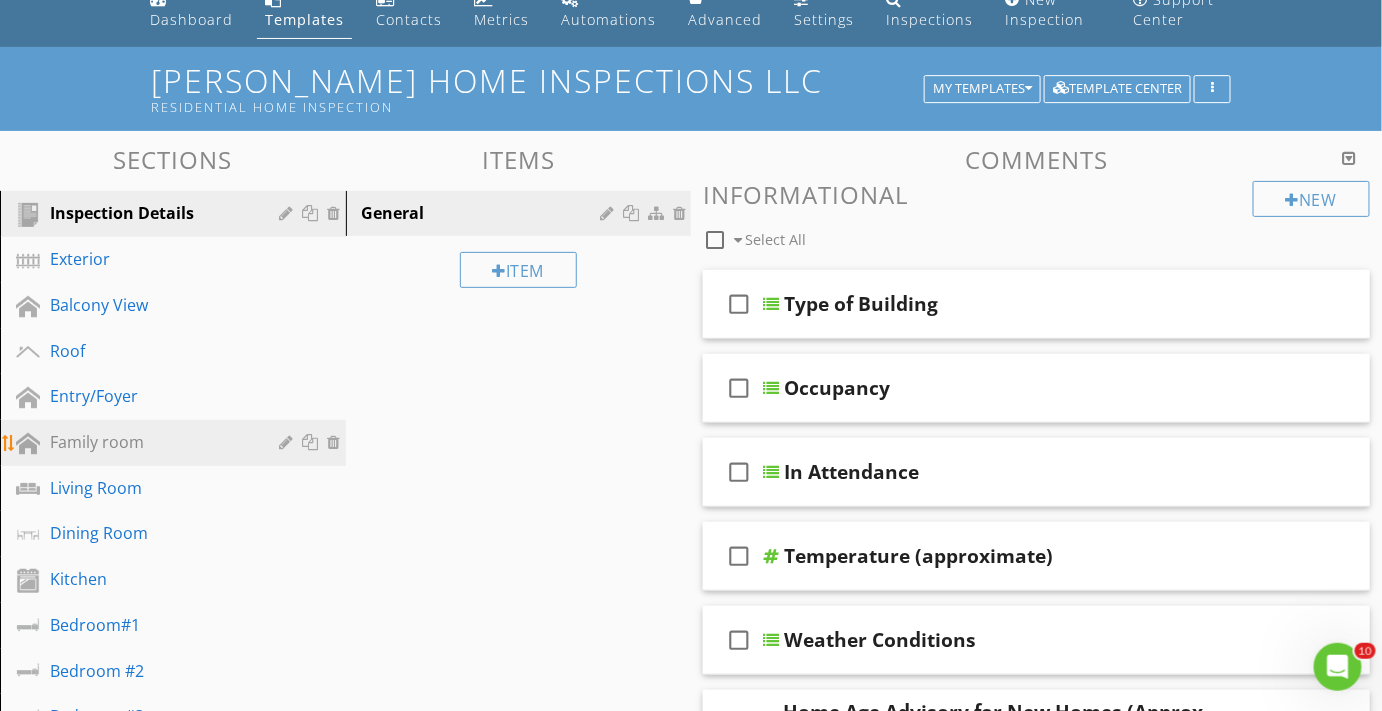 click on "Family room" at bounding box center [150, 442] 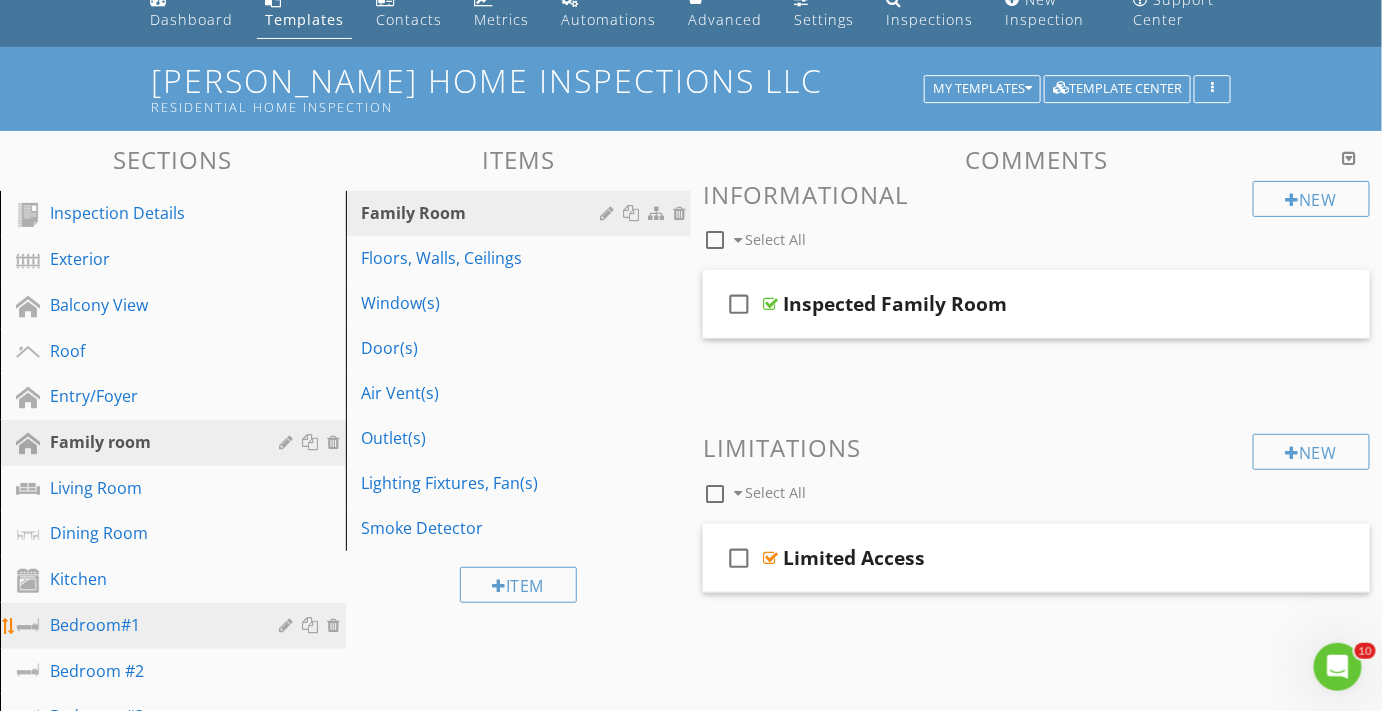 click on "Bedroom#1" at bounding box center (150, 625) 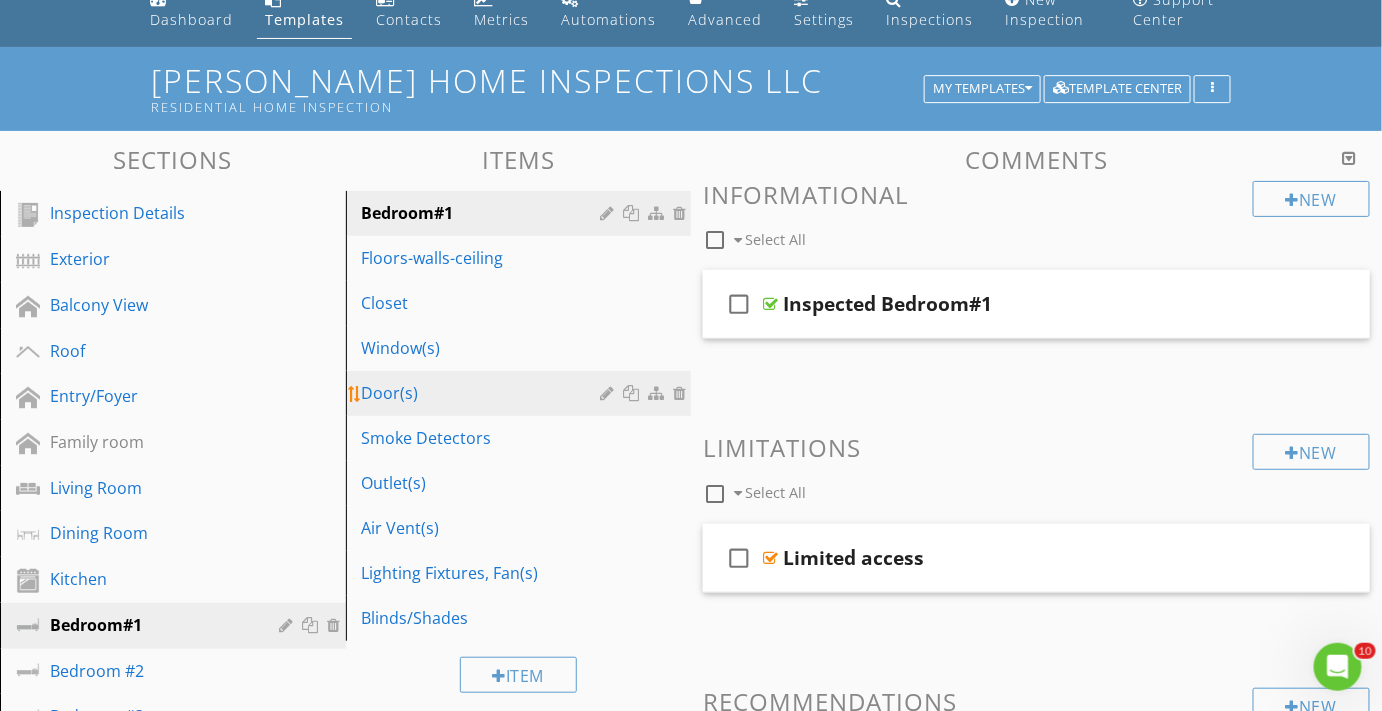 click on "Door(s)" at bounding box center [484, 393] 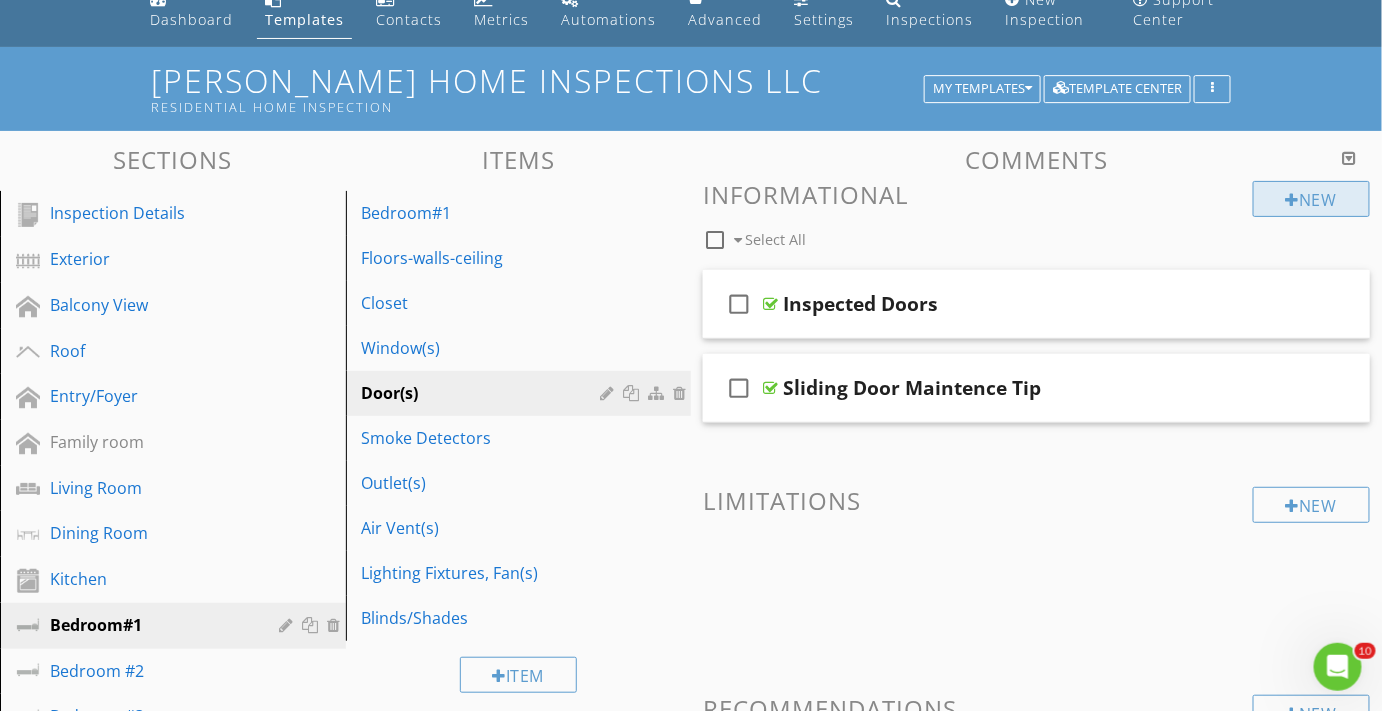 click on "New" at bounding box center [1311, 199] 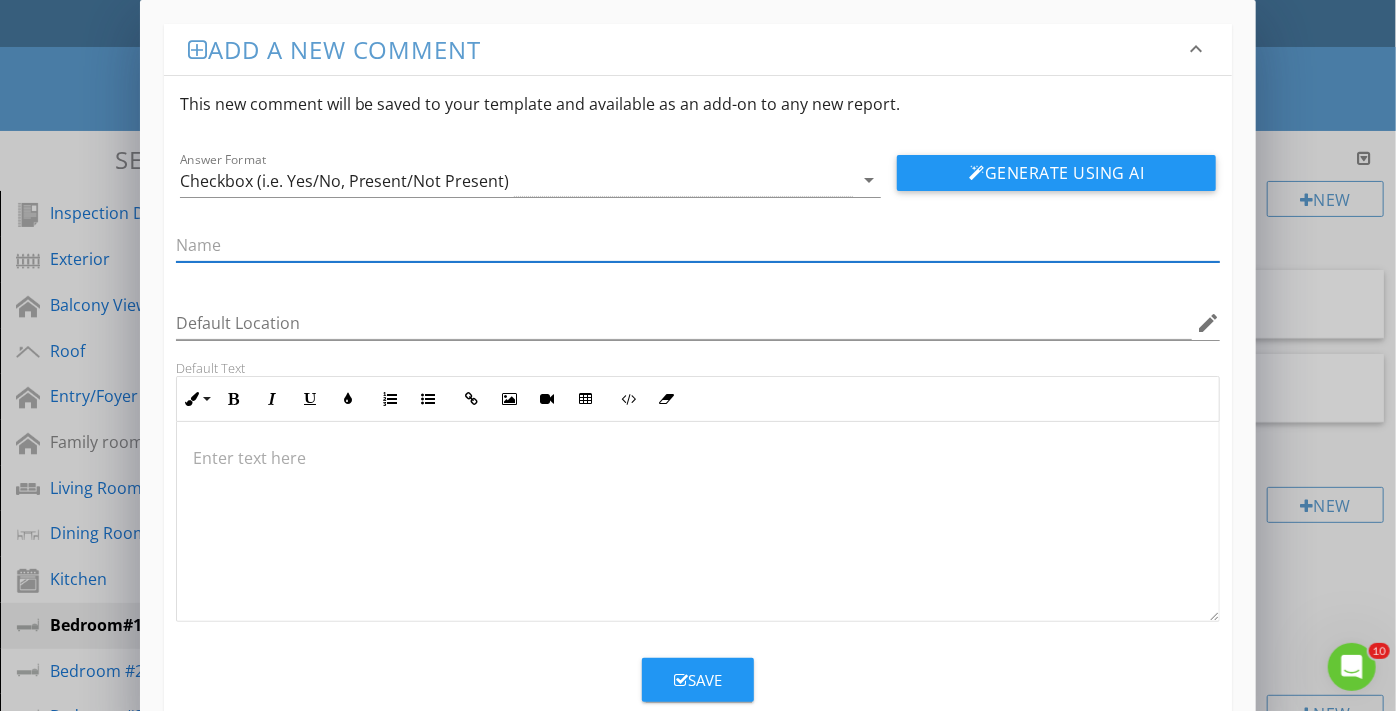 click at bounding box center (698, 458) 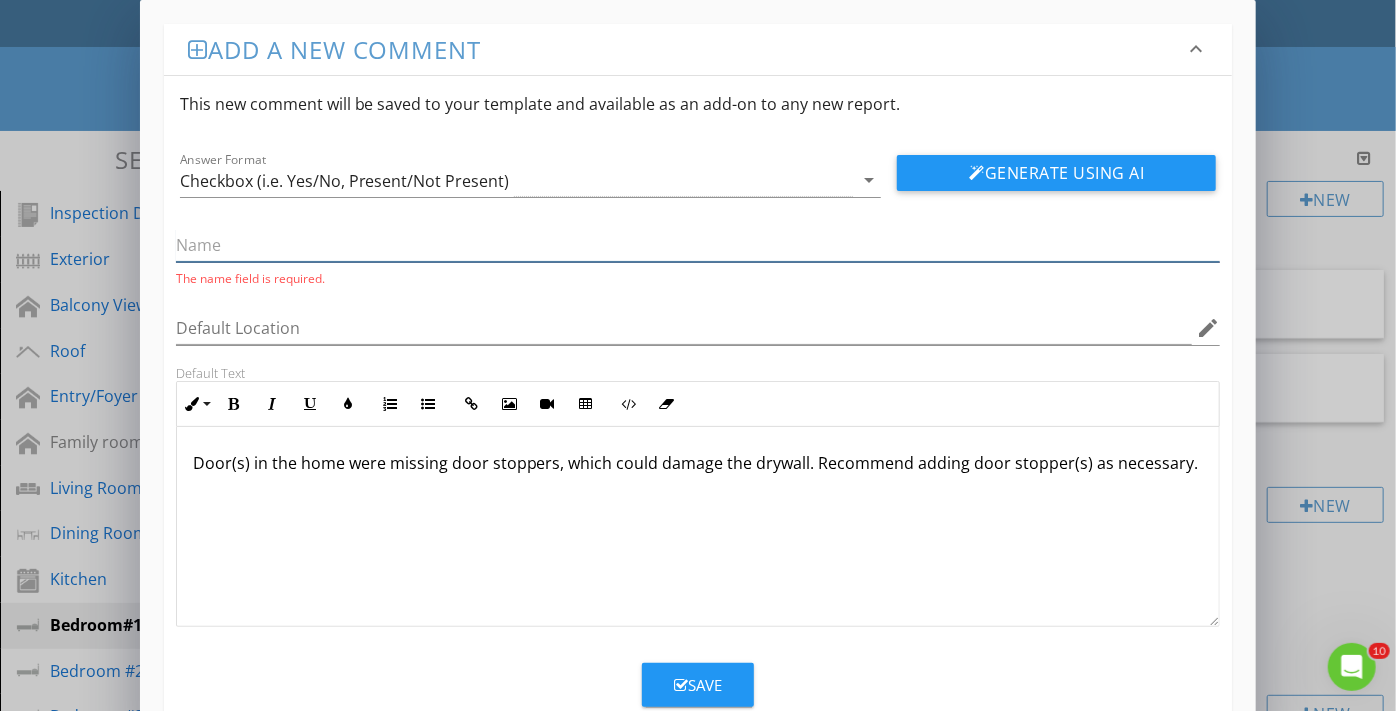 click at bounding box center [698, 245] 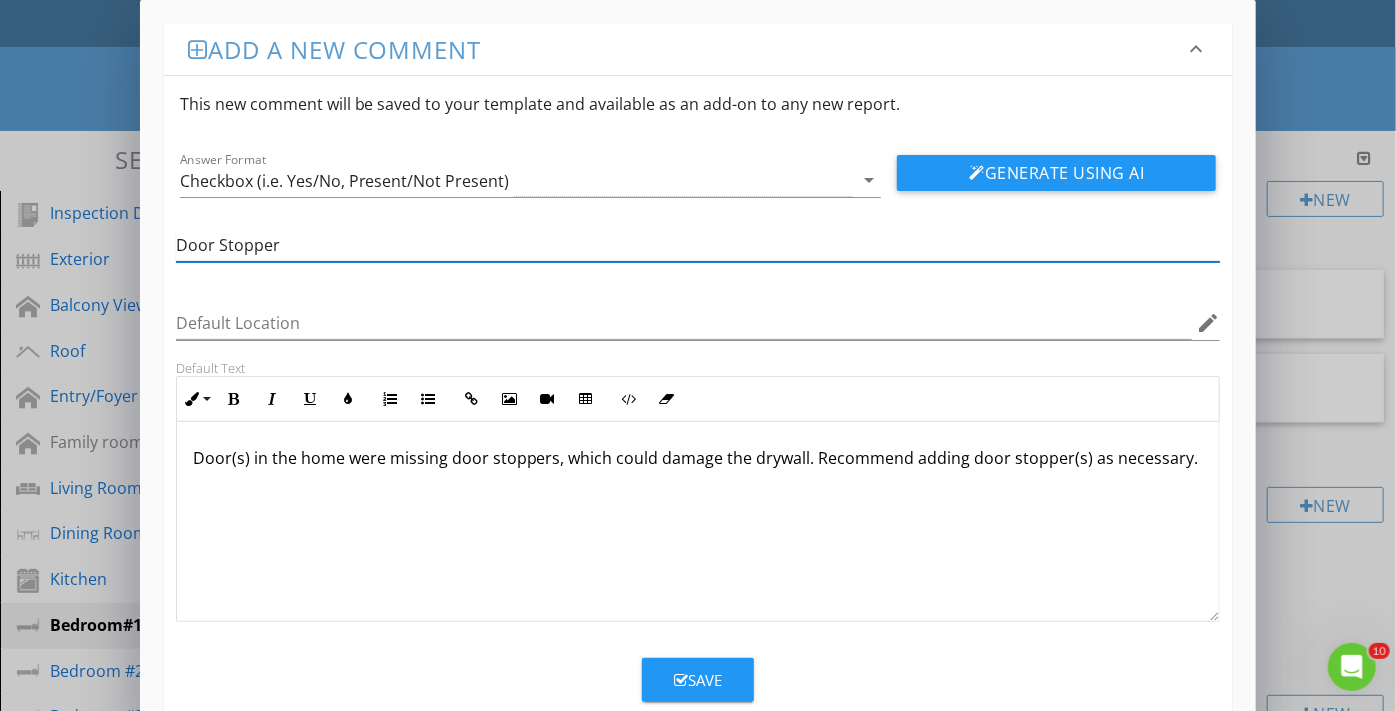 type on "Door Stopper" 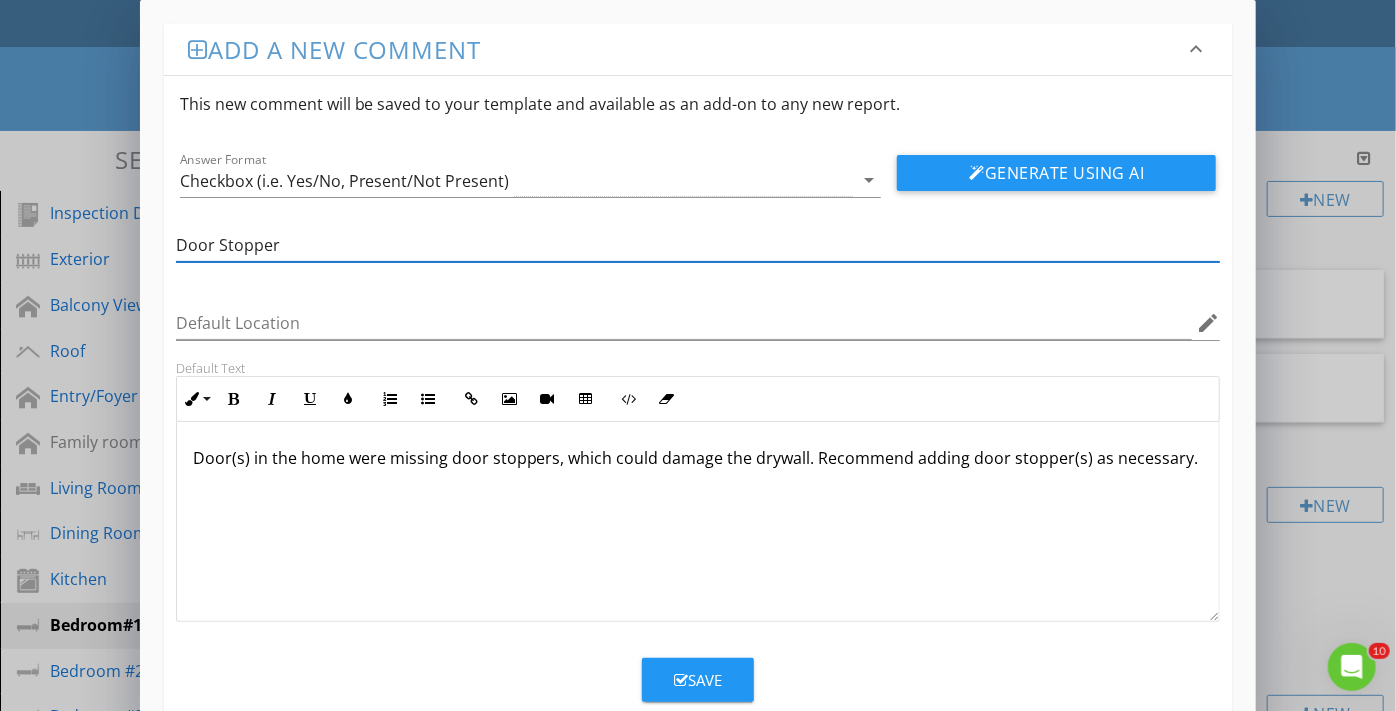 click at bounding box center (681, 680) 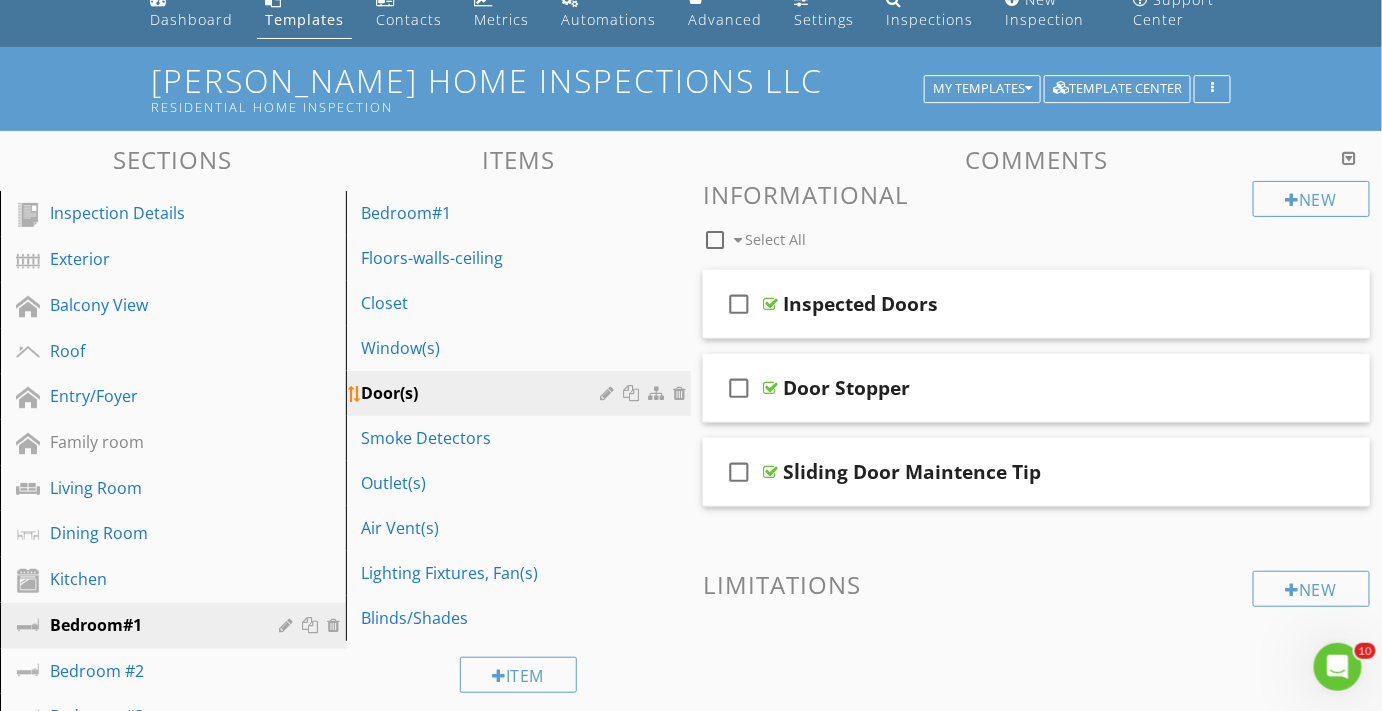 click at bounding box center (633, 393) 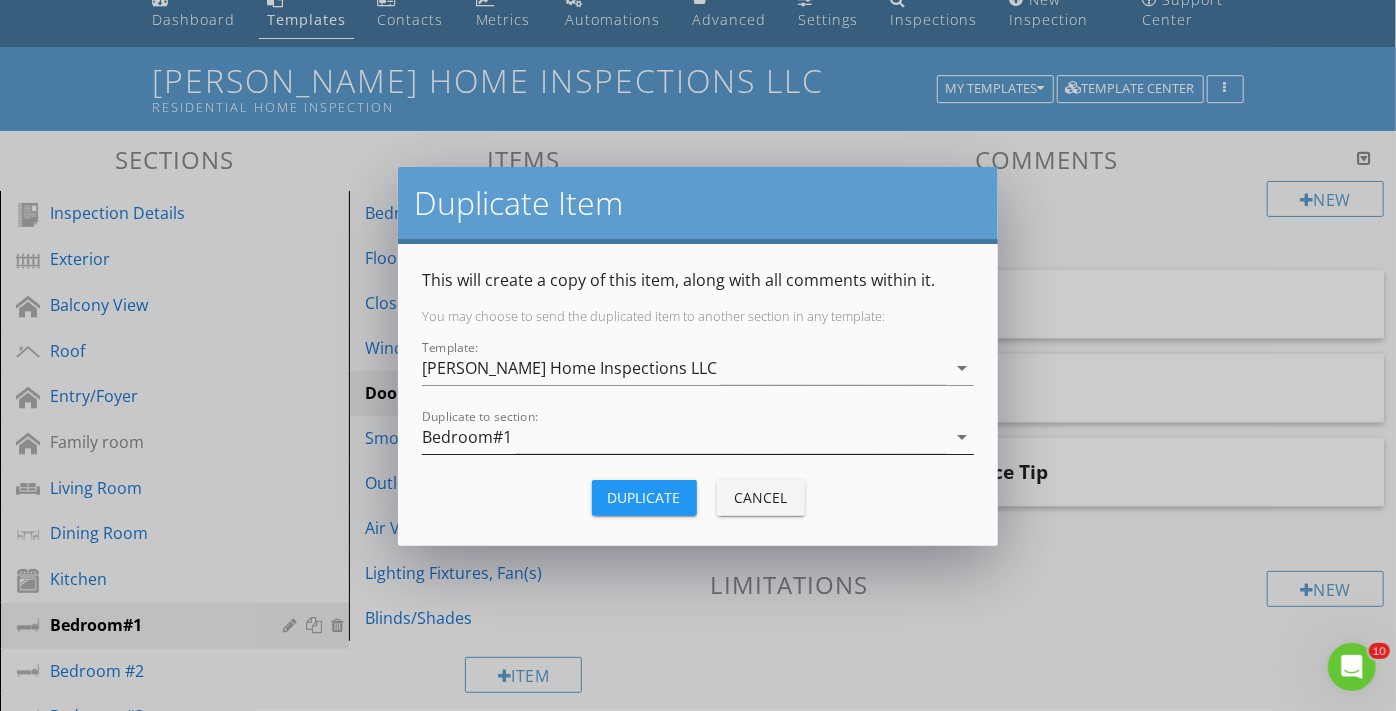click on "arrow_drop_down" at bounding box center (962, 437) 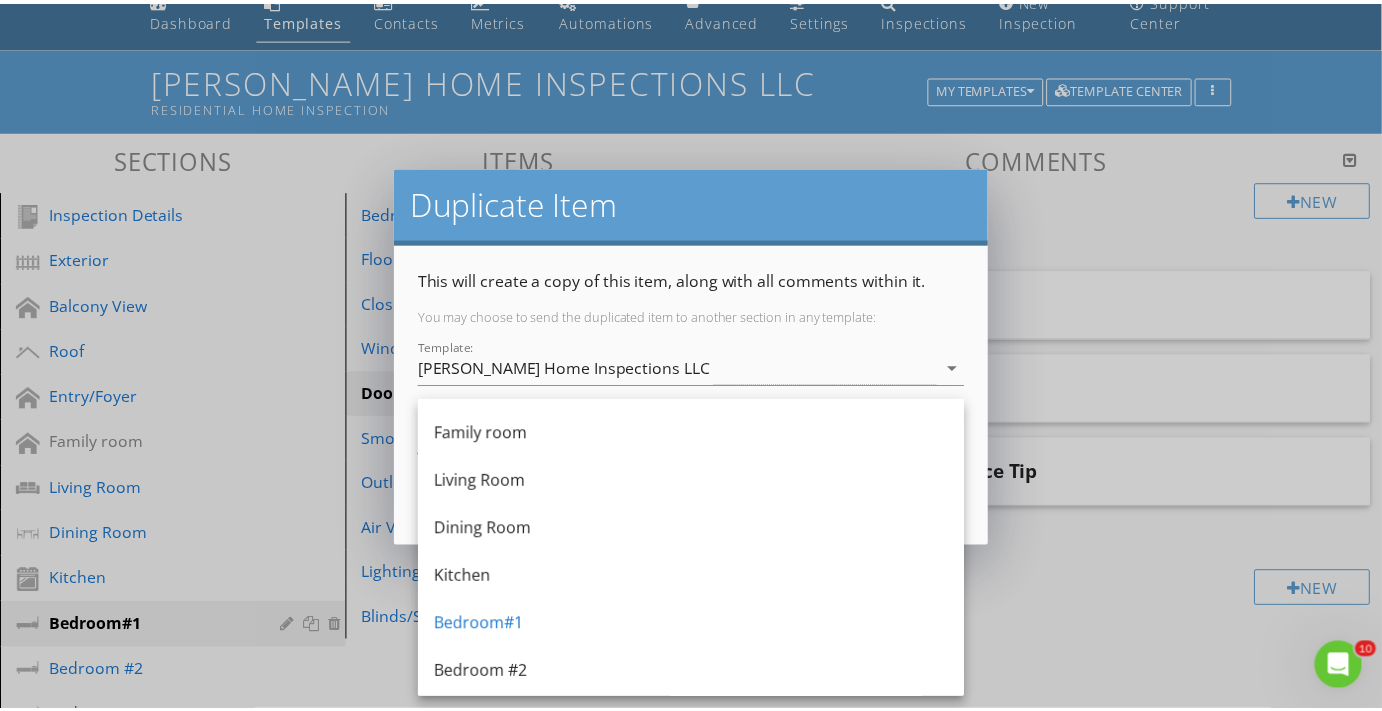 scroll, scrollTop: 272, scrollLeft: 0, axis: vertical 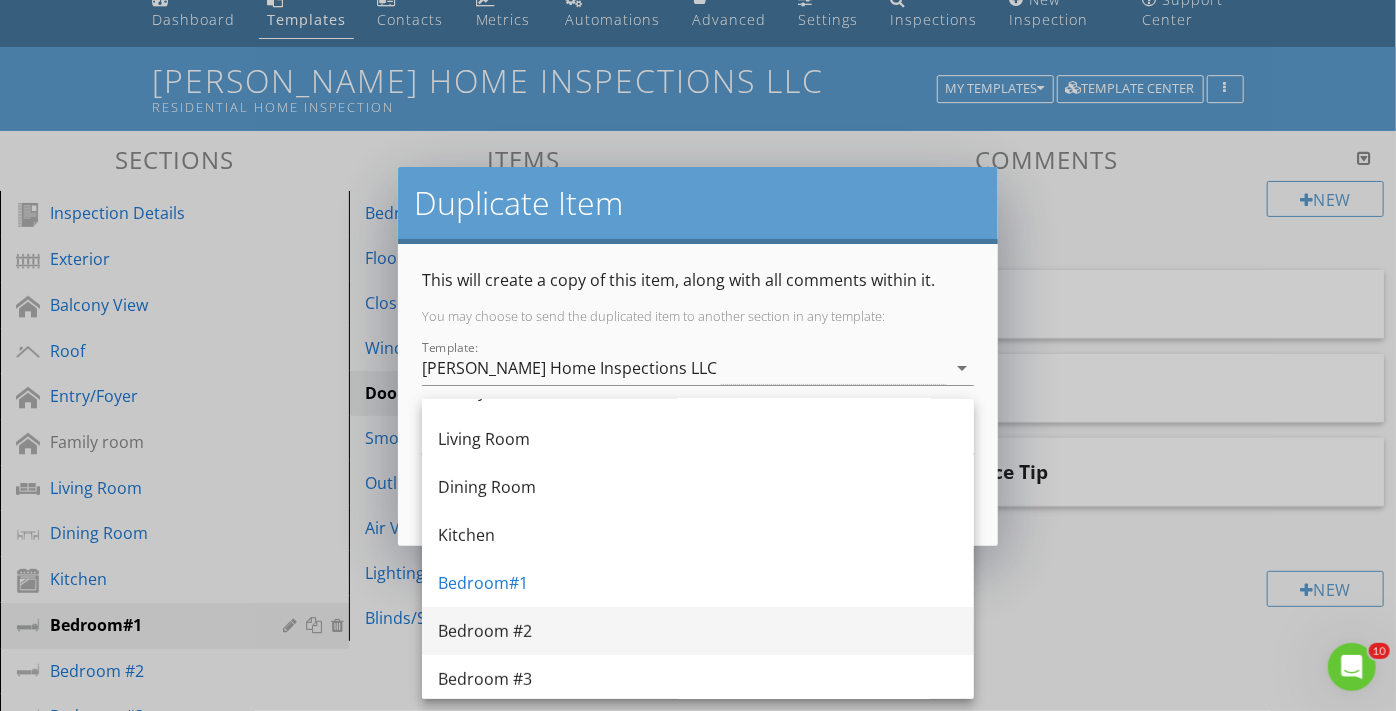 click on "Bedroom #2" at bounding box center [698, 631] 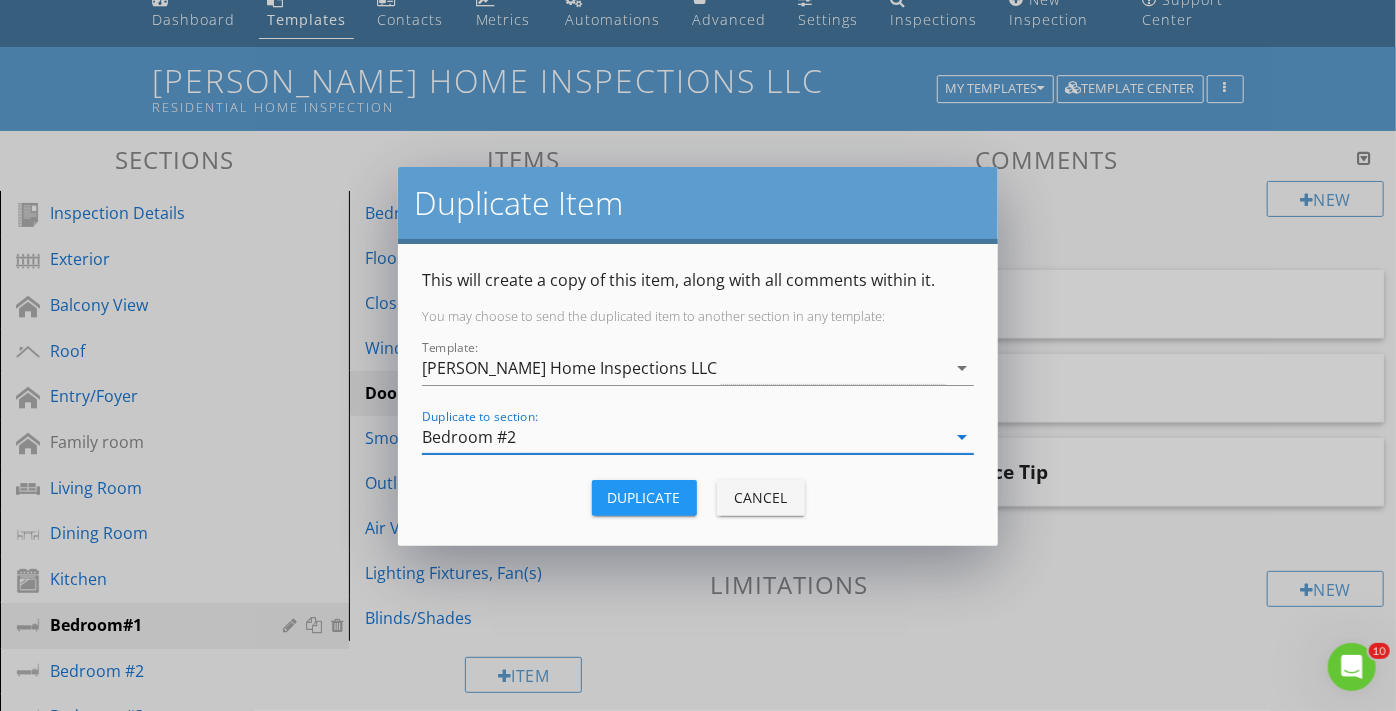 click on "Duplicate" at bounding box center [644, 497] 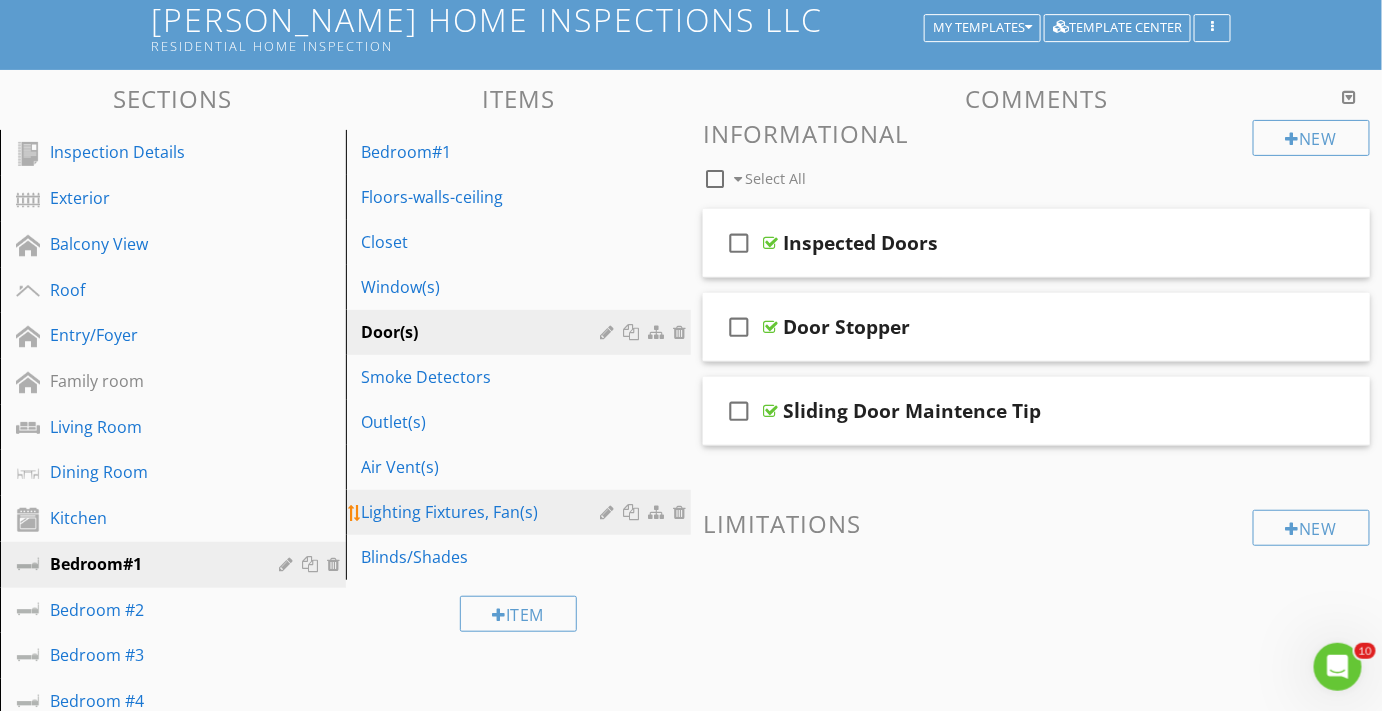 scroll, scrollTop: 181, scrollLeft: 0, axis: vertical 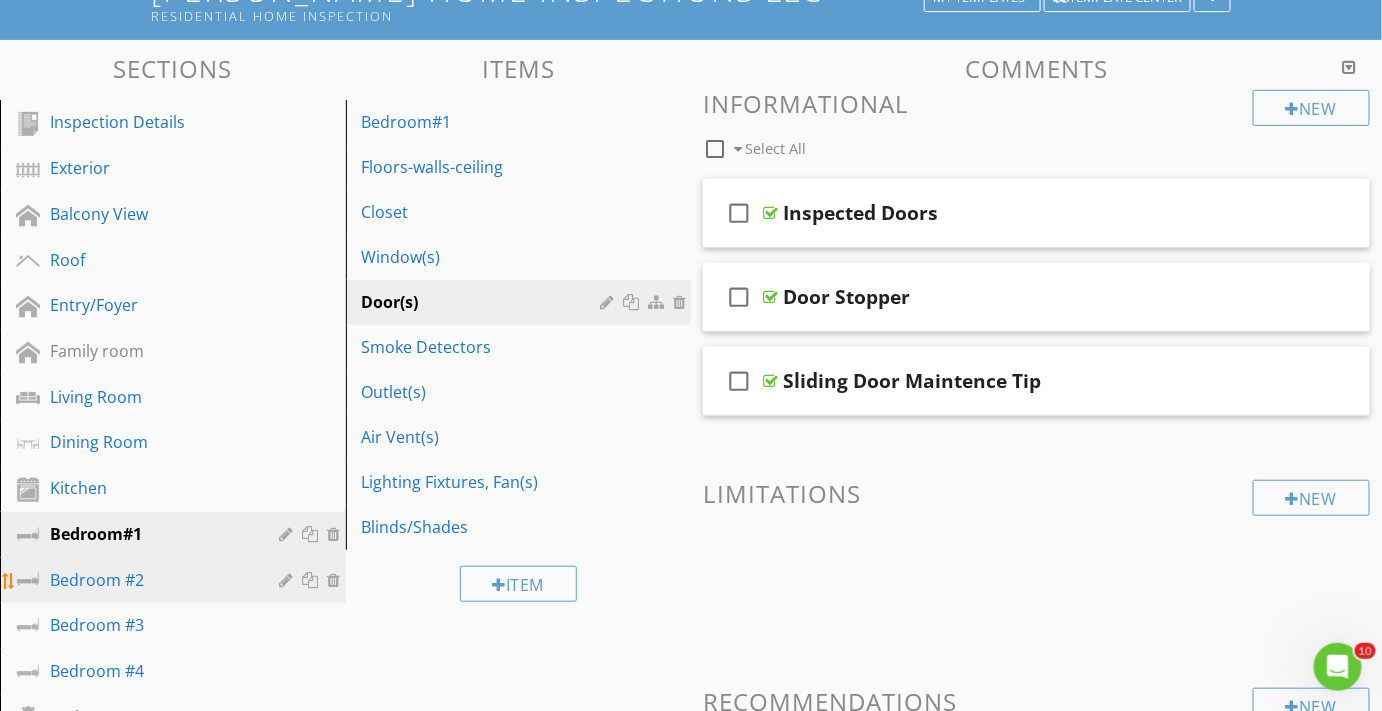 click on "Bedroom #2" at bounding box center [150, 580] 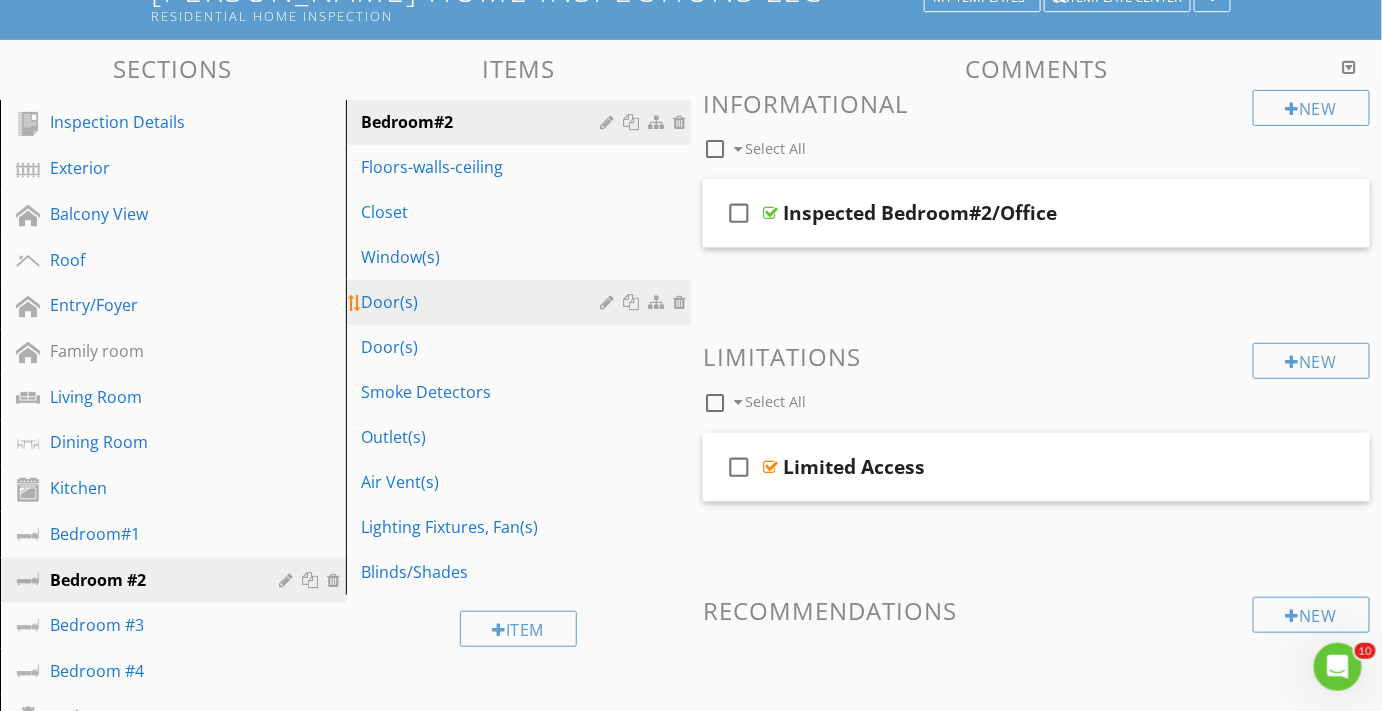 click on "Door(s)" at bounding box center [484, 302] 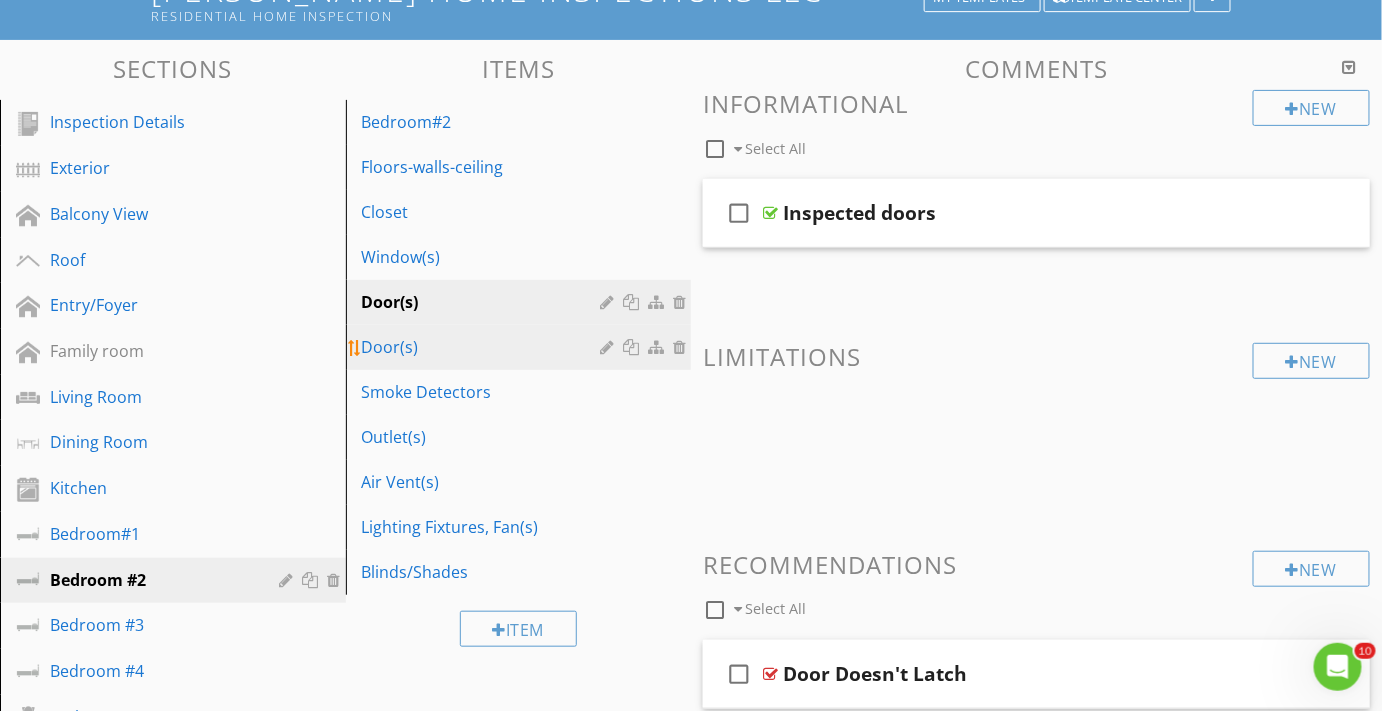 click on "Door(s)" at bounding box center (484, 347) 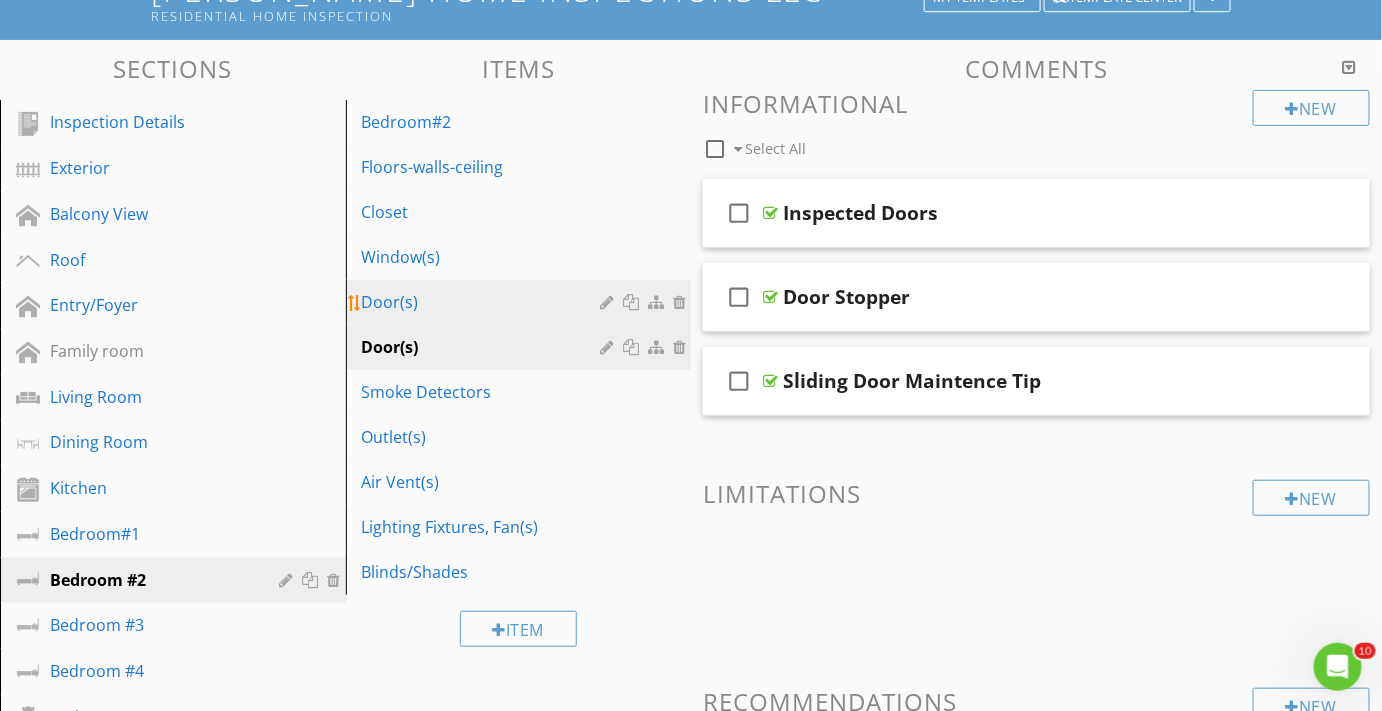 click on "Door(s)" at bounding box center [484, 302] 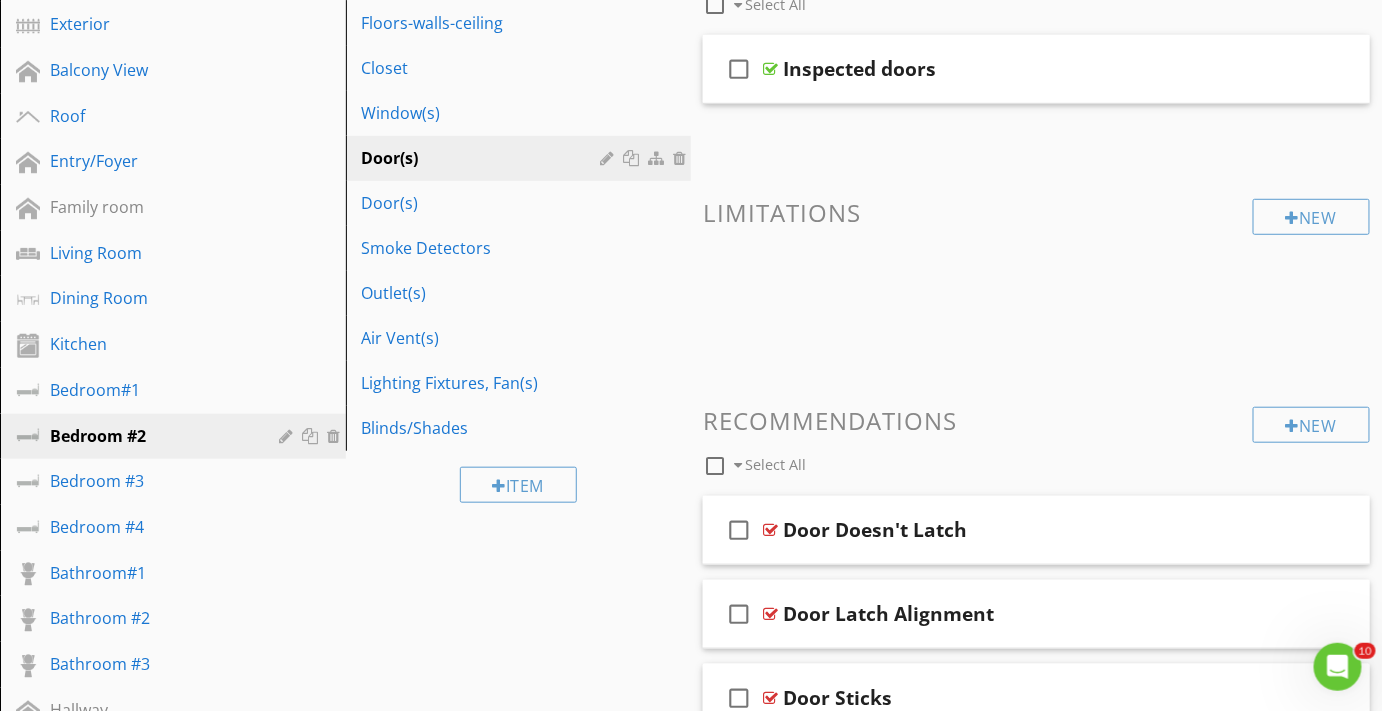 scroll, scrollTop: 90, scrollLeft: 0, axis: vertical 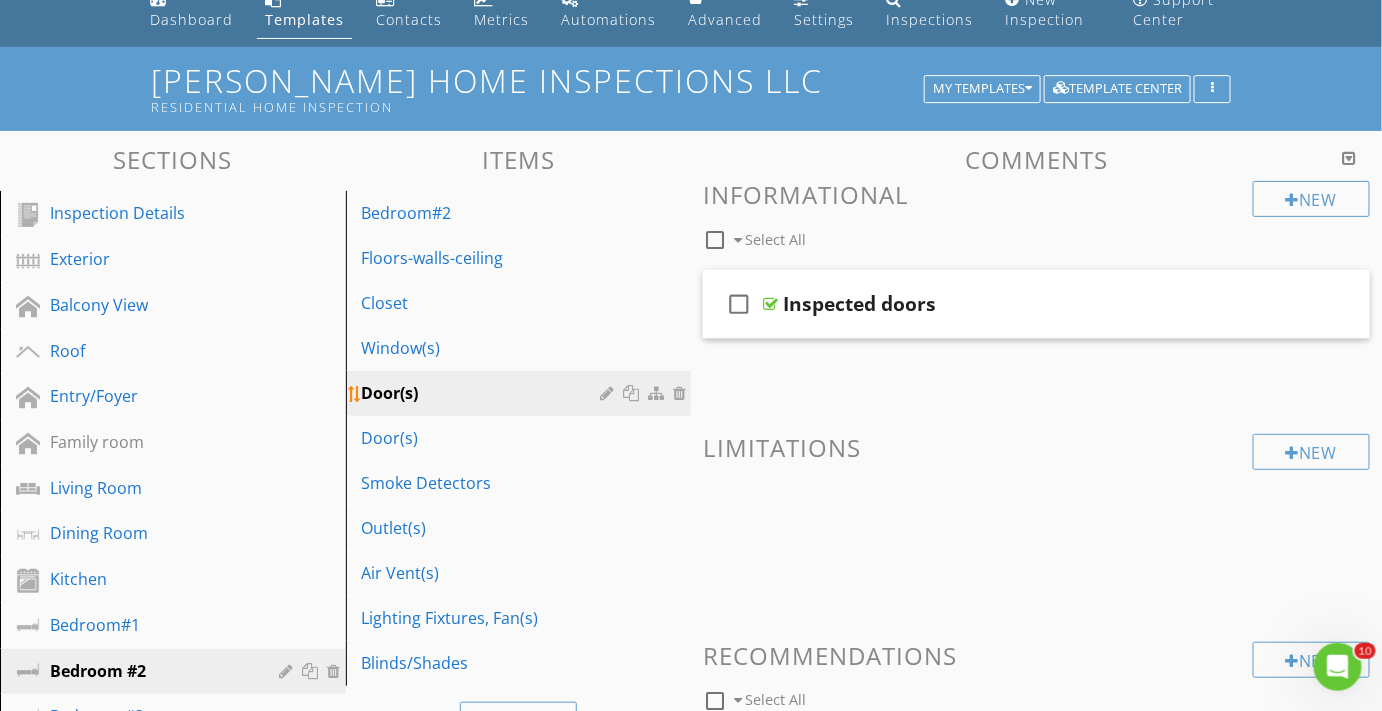 click at bounding box center (645, 393) 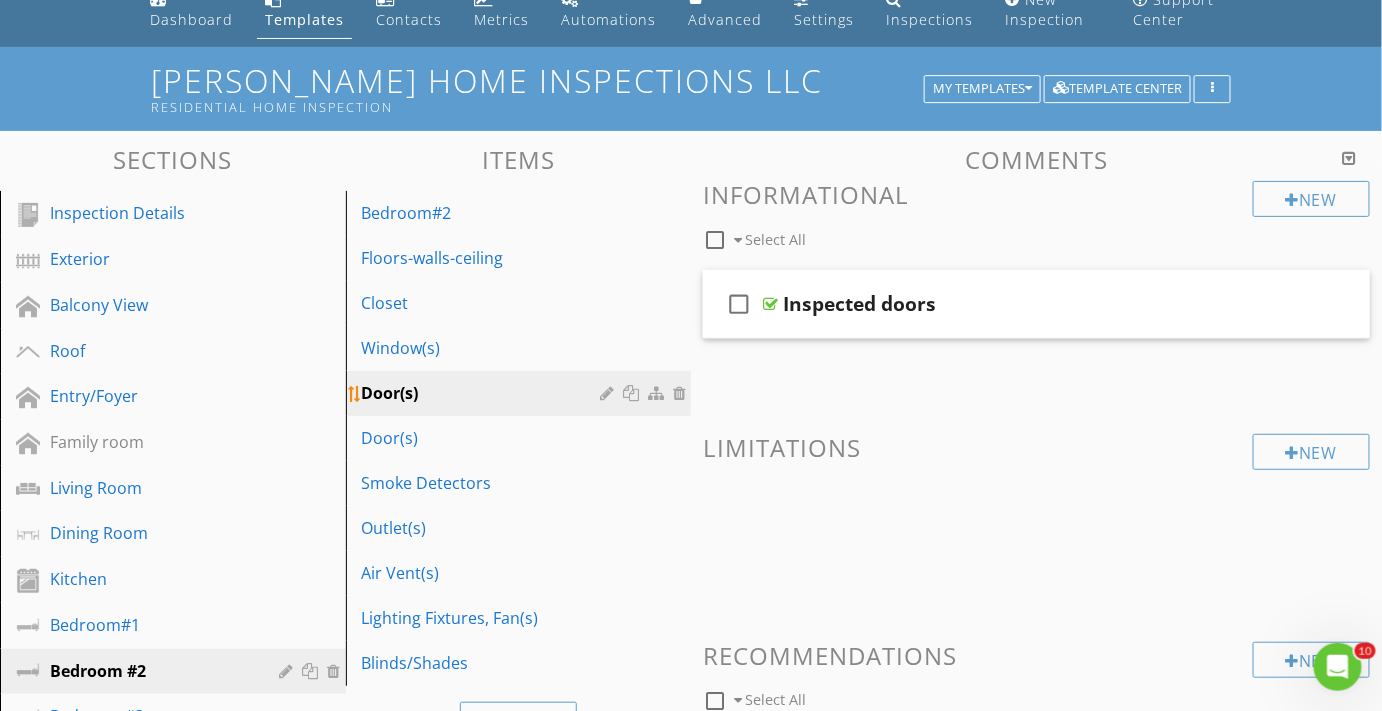 click at bounding box center (682, 393) 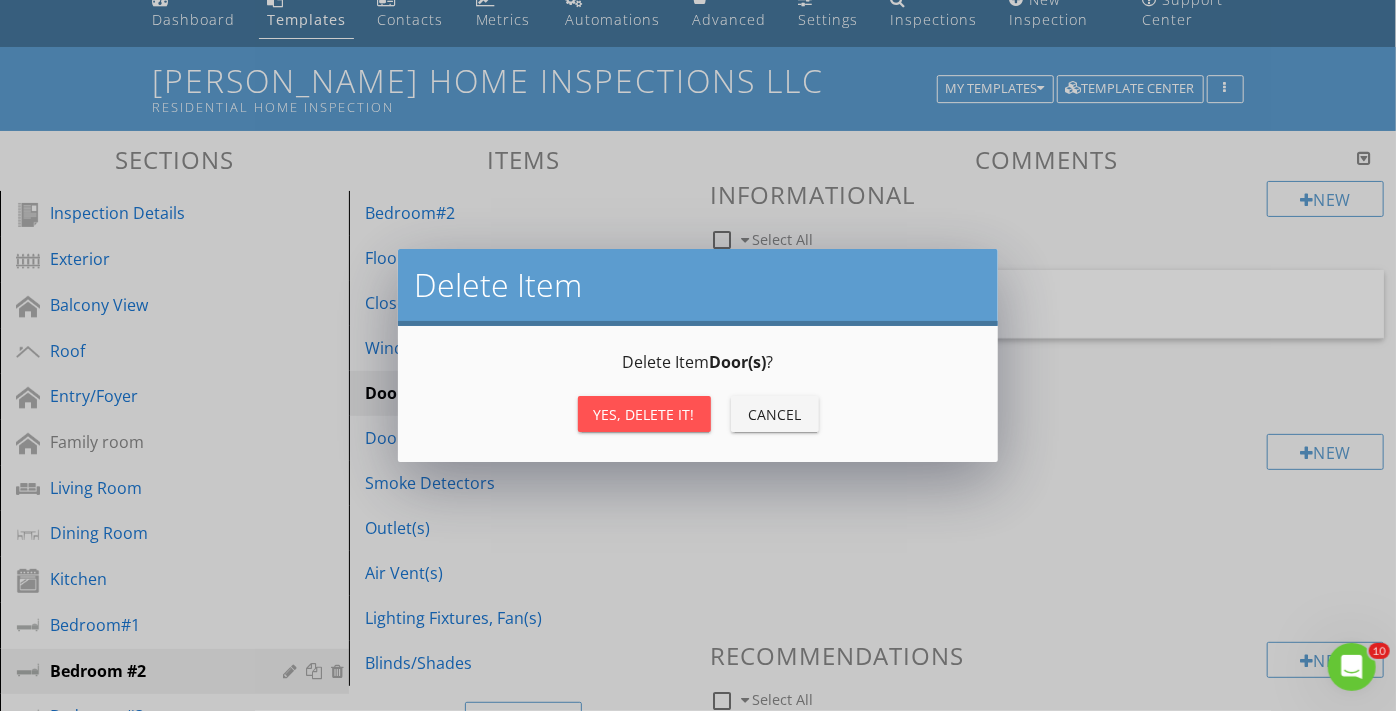 click on "Yes, Delete it!" at bounding box center [644, 414] 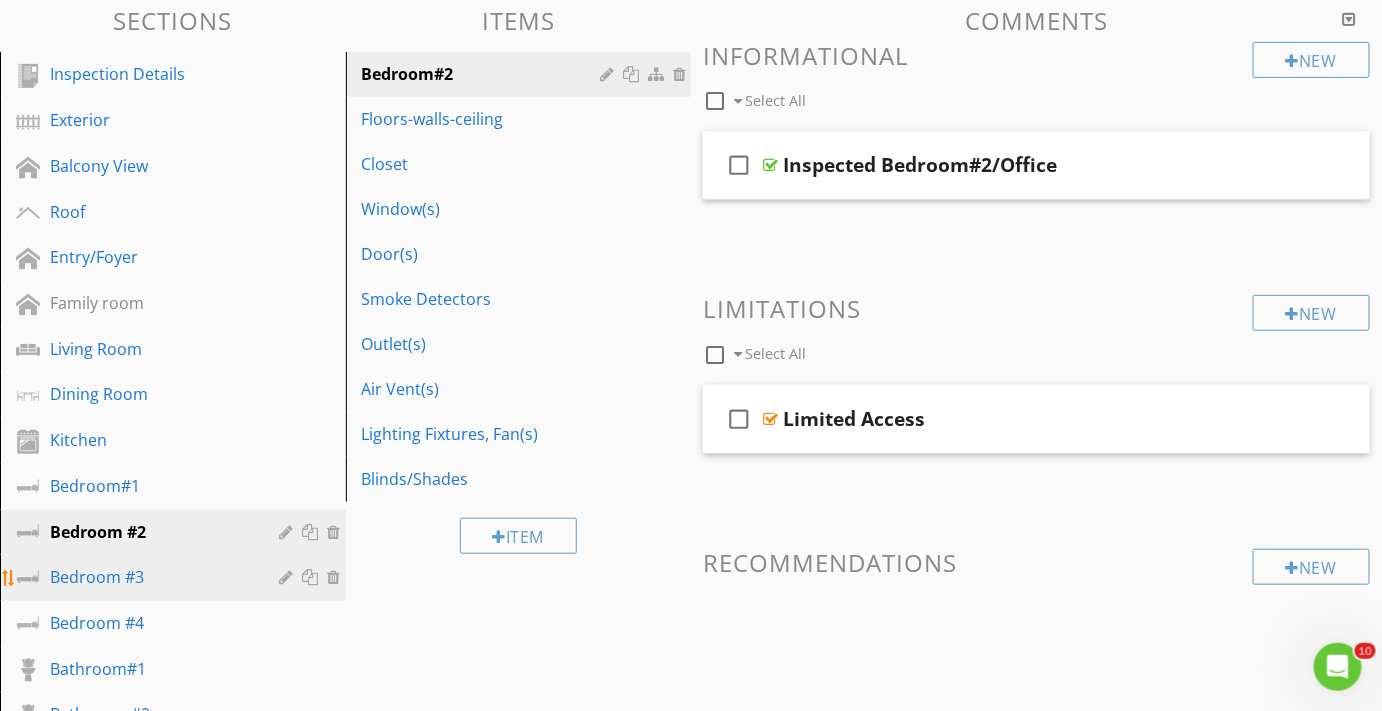 scroll, scrollTop: 272, scrollLeft: 0, axis: vertical 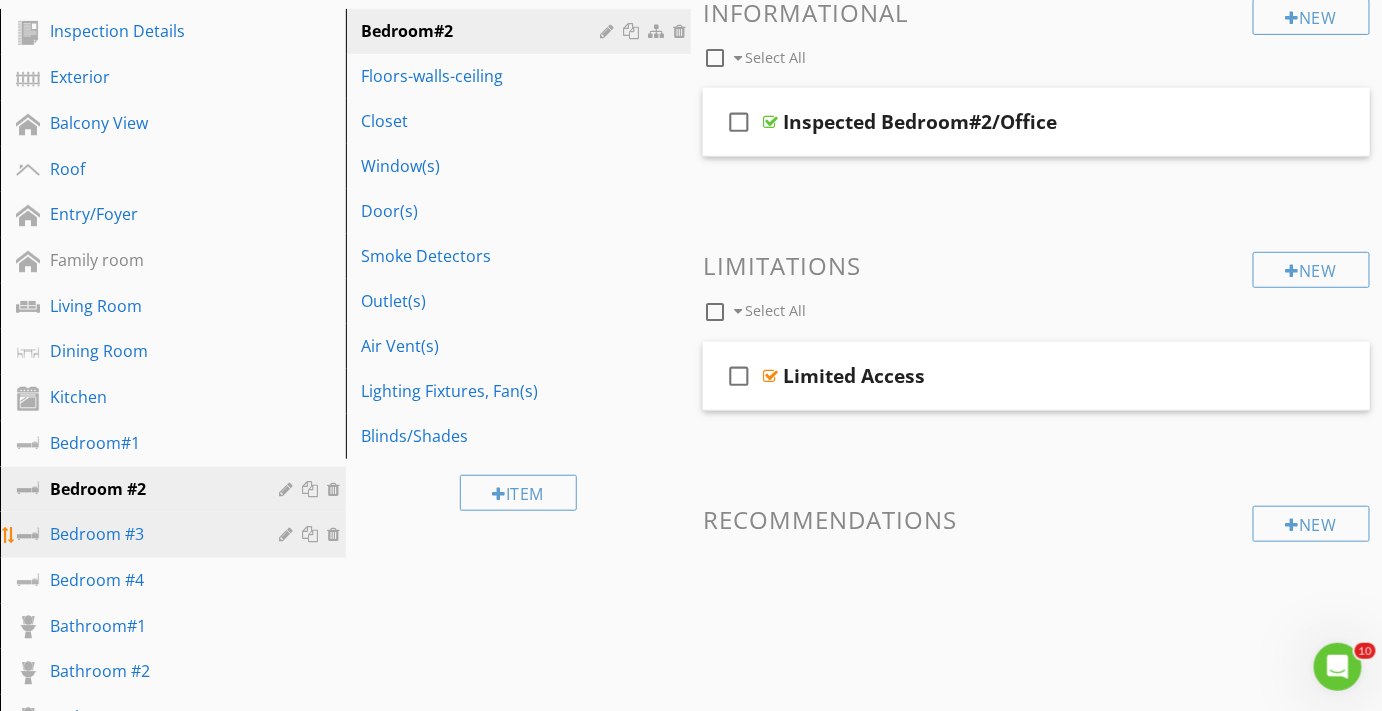 click on "Bedroom #3" at bounding box center [150, 534] 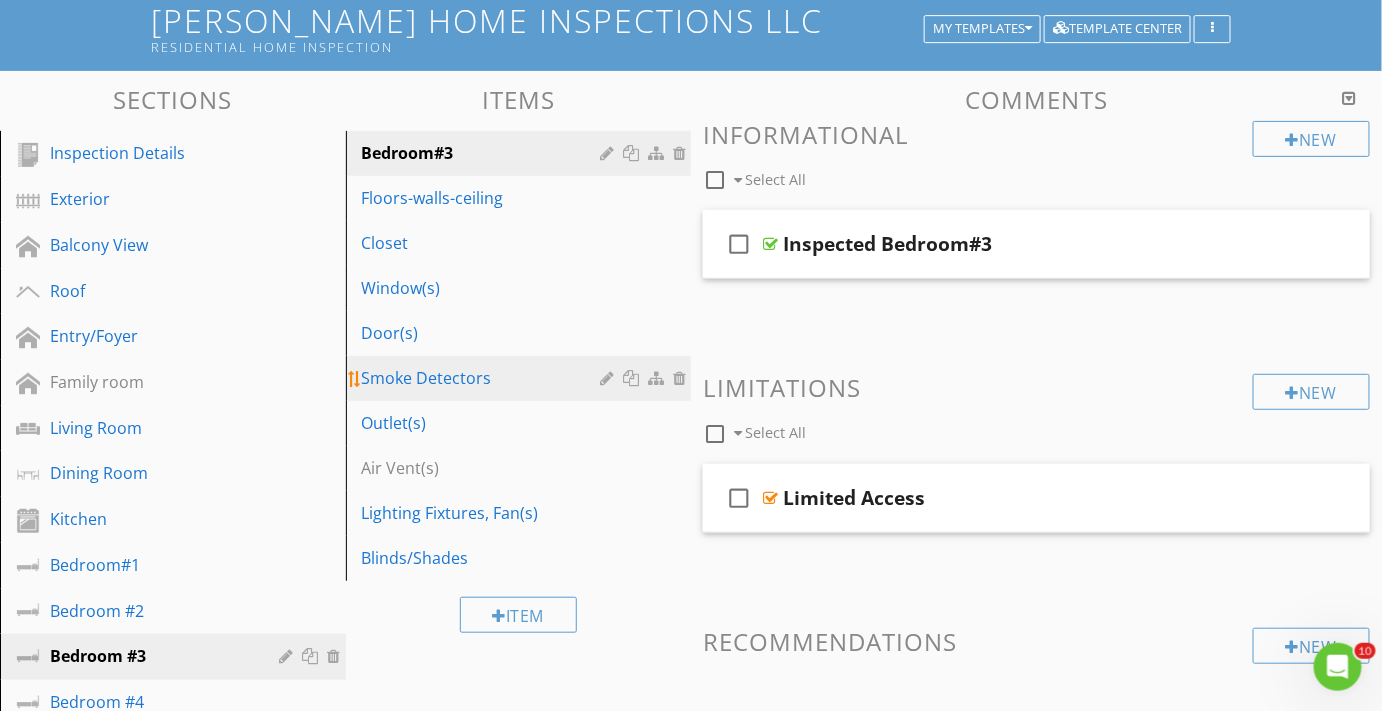 scroll, scrollTop: 181, scrollLeft: 0, axis: vertical 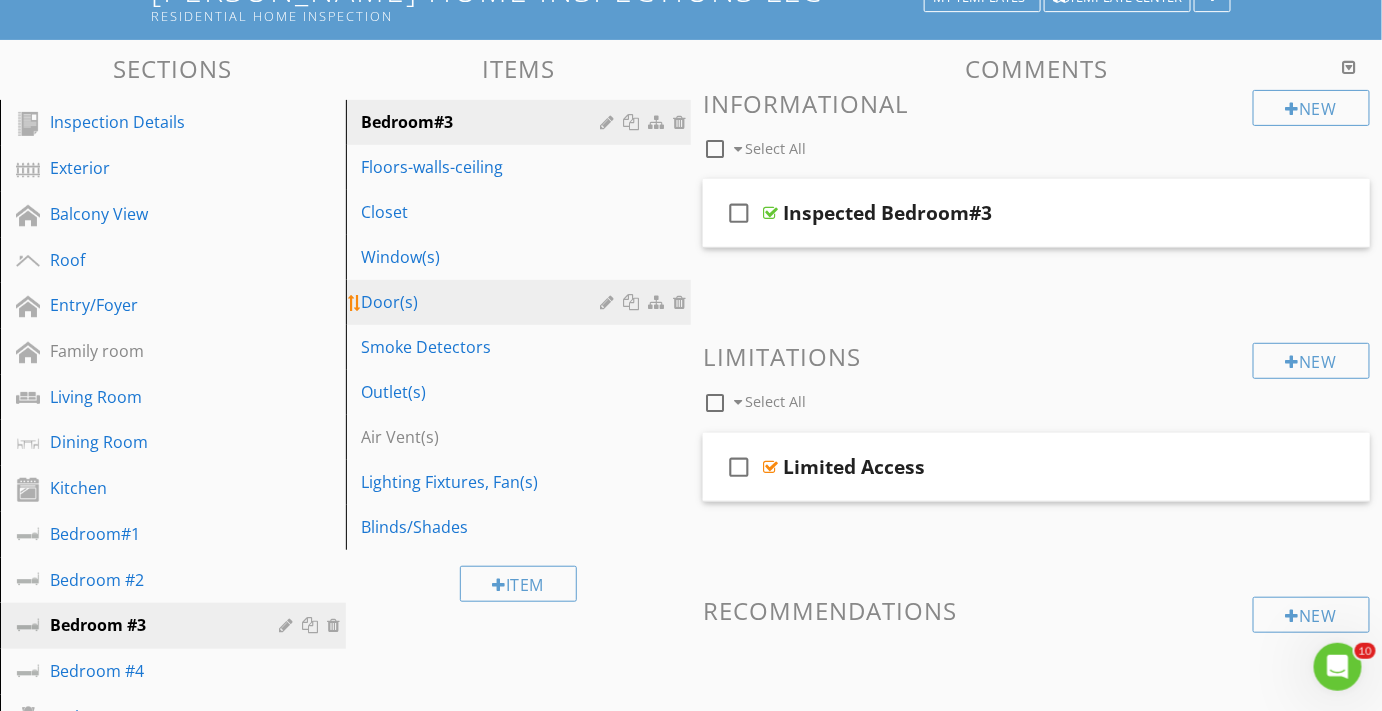 click on "Door(s)" at bounding box center (484, 302) 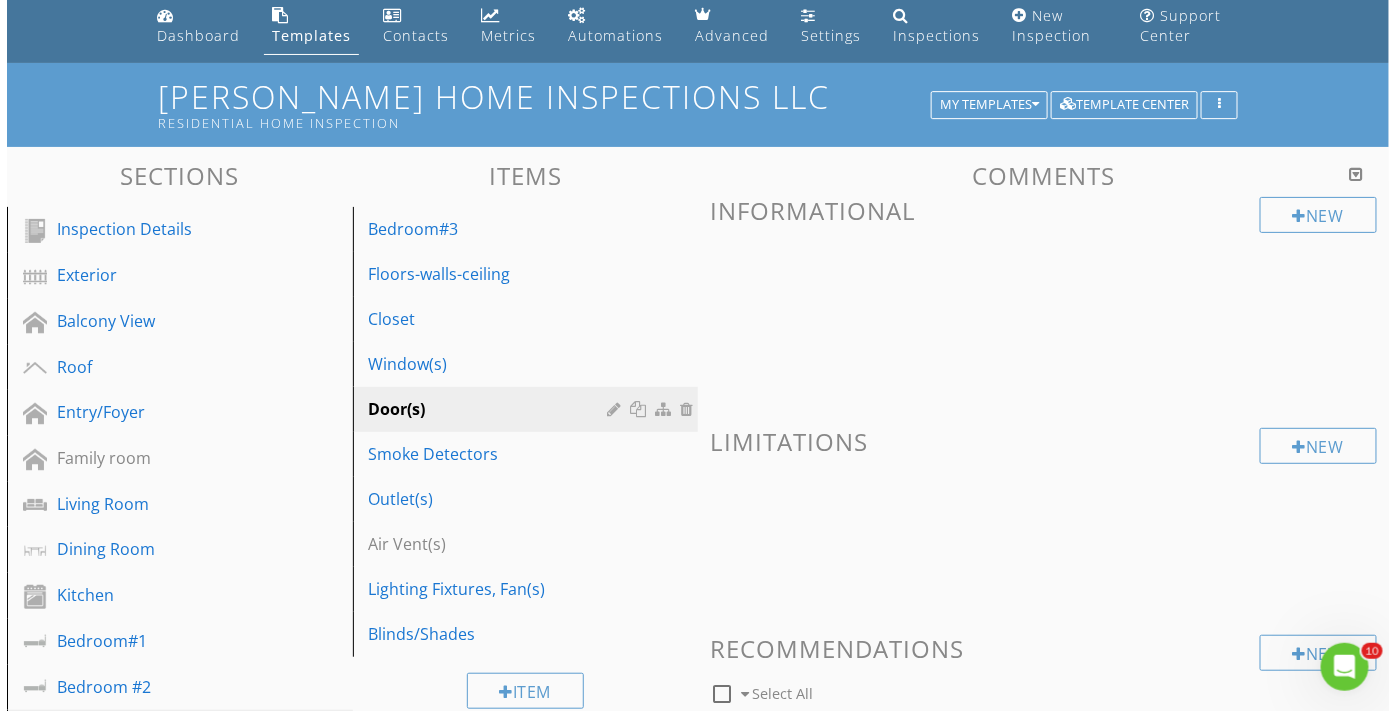 scroll, scrollTop: 181, scrollLeft: 0, axis: vertical 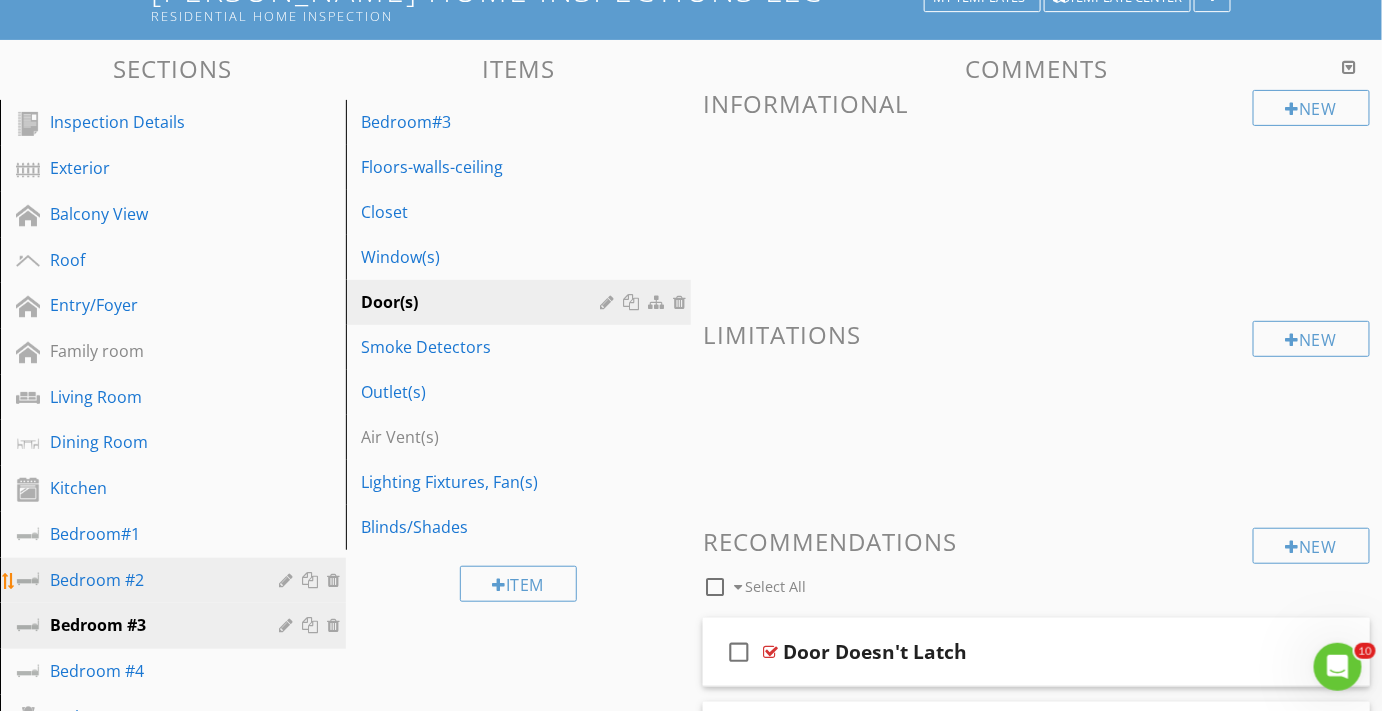 click on "Bedroom #2" at bounding box center (150, 580) 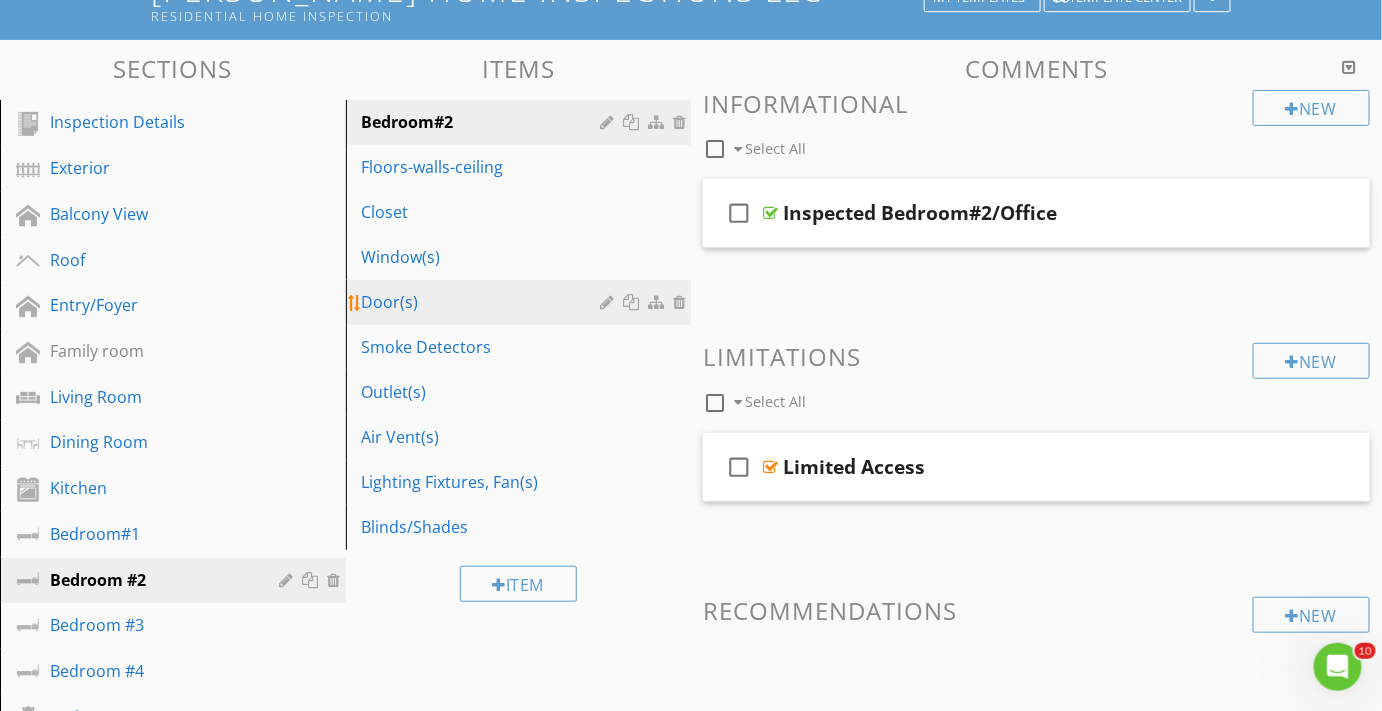 click on "Door(s)" at bounding box center [484, 302] 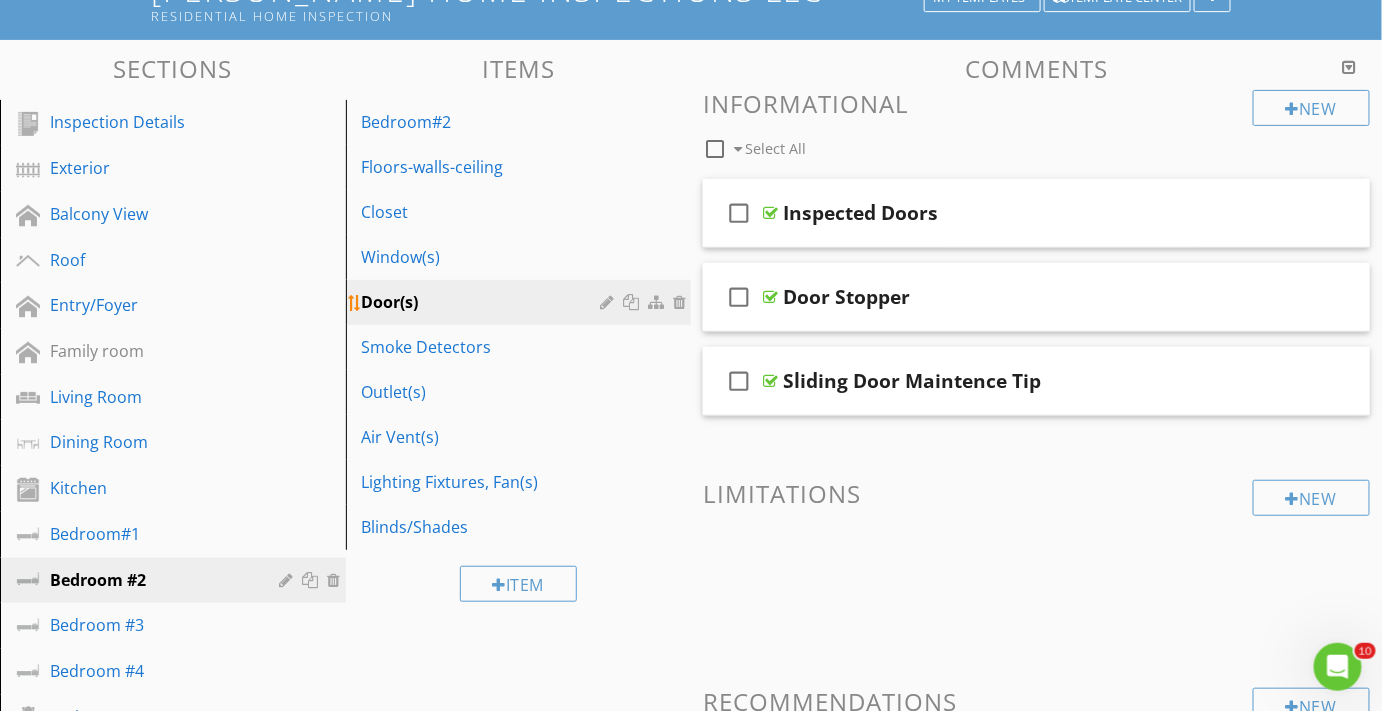 click at bounding box center (633, 302) 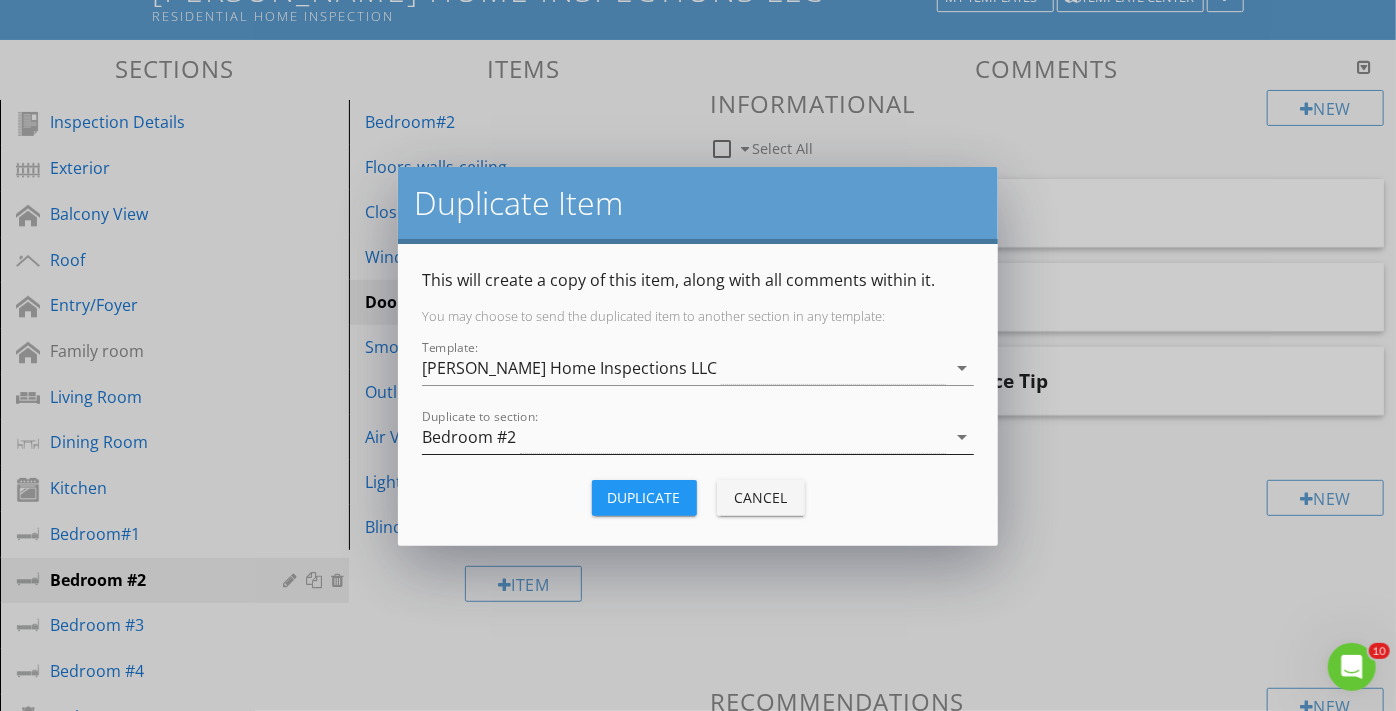 click on "Bedroom #2" at bounding box center (684, 437) 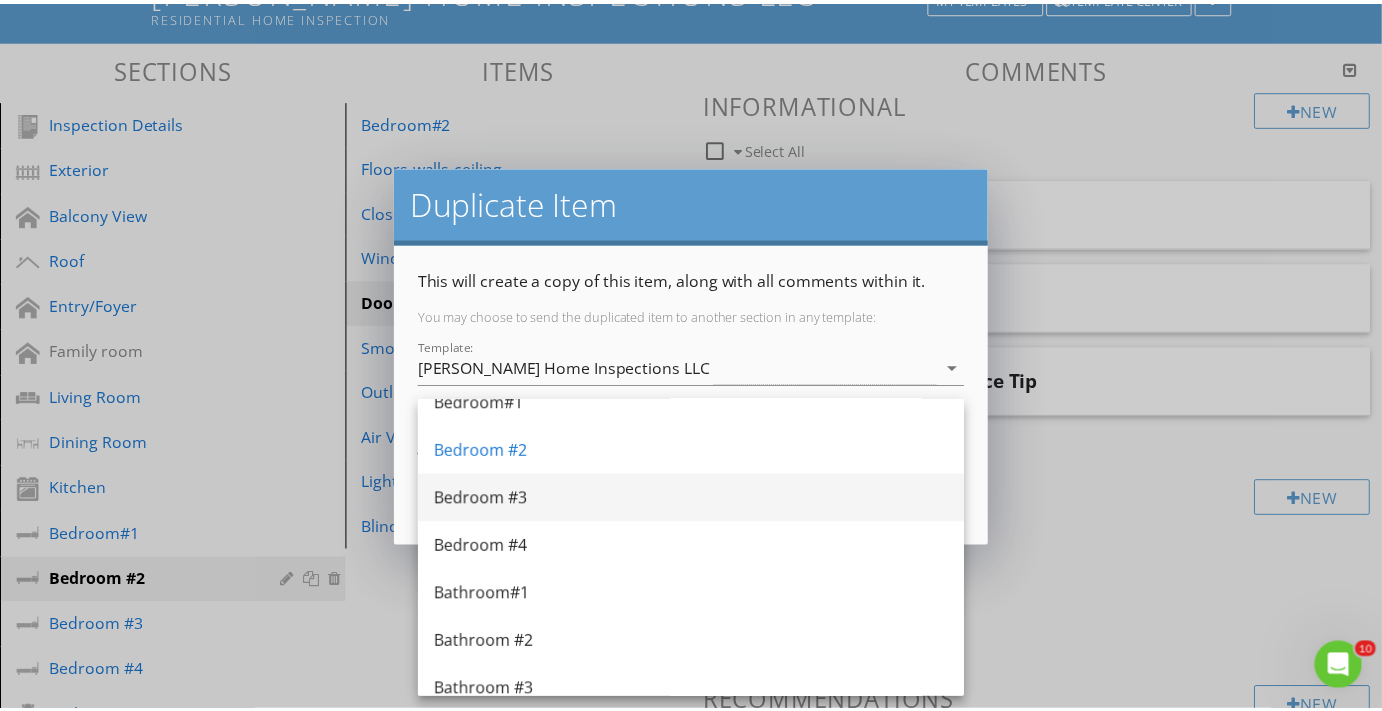 scroll, scrollTop: 454, scrollLeft: 0, axis: vertical 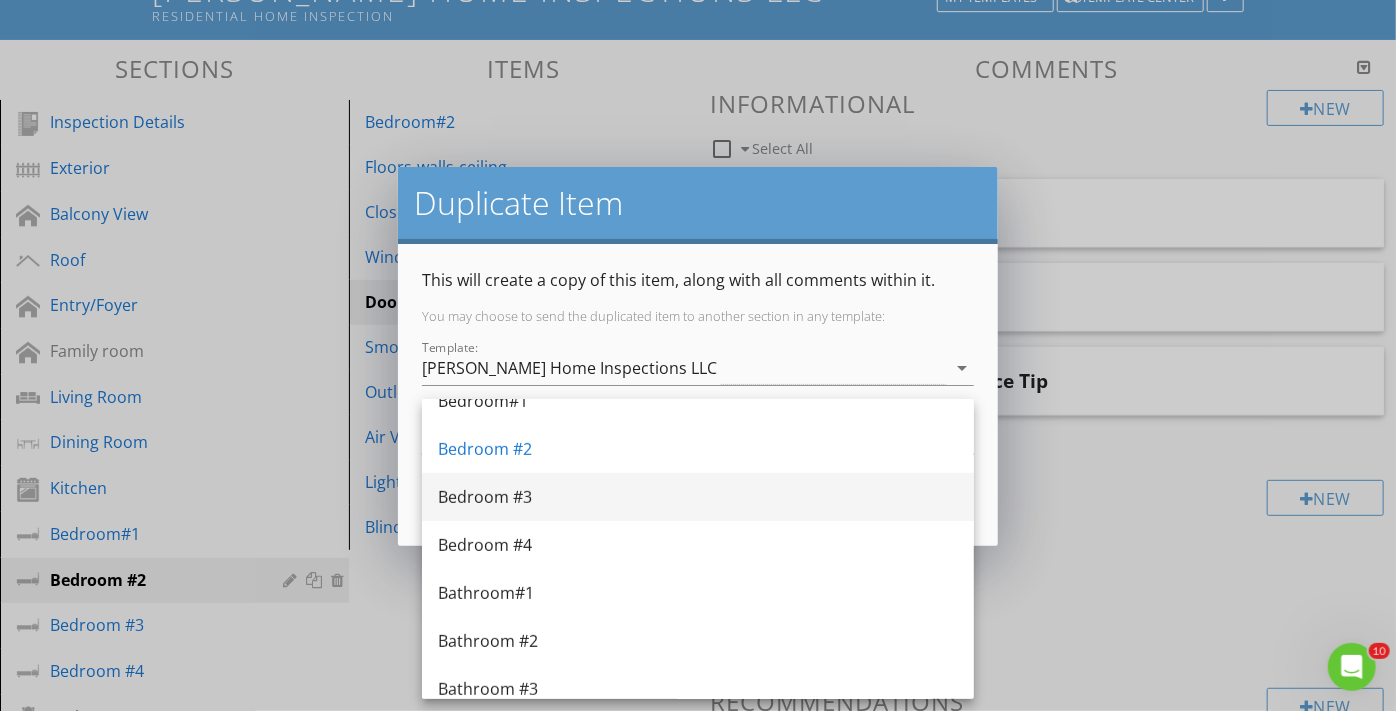 click on "Bedroom #3" at bounding box center (698, 497) 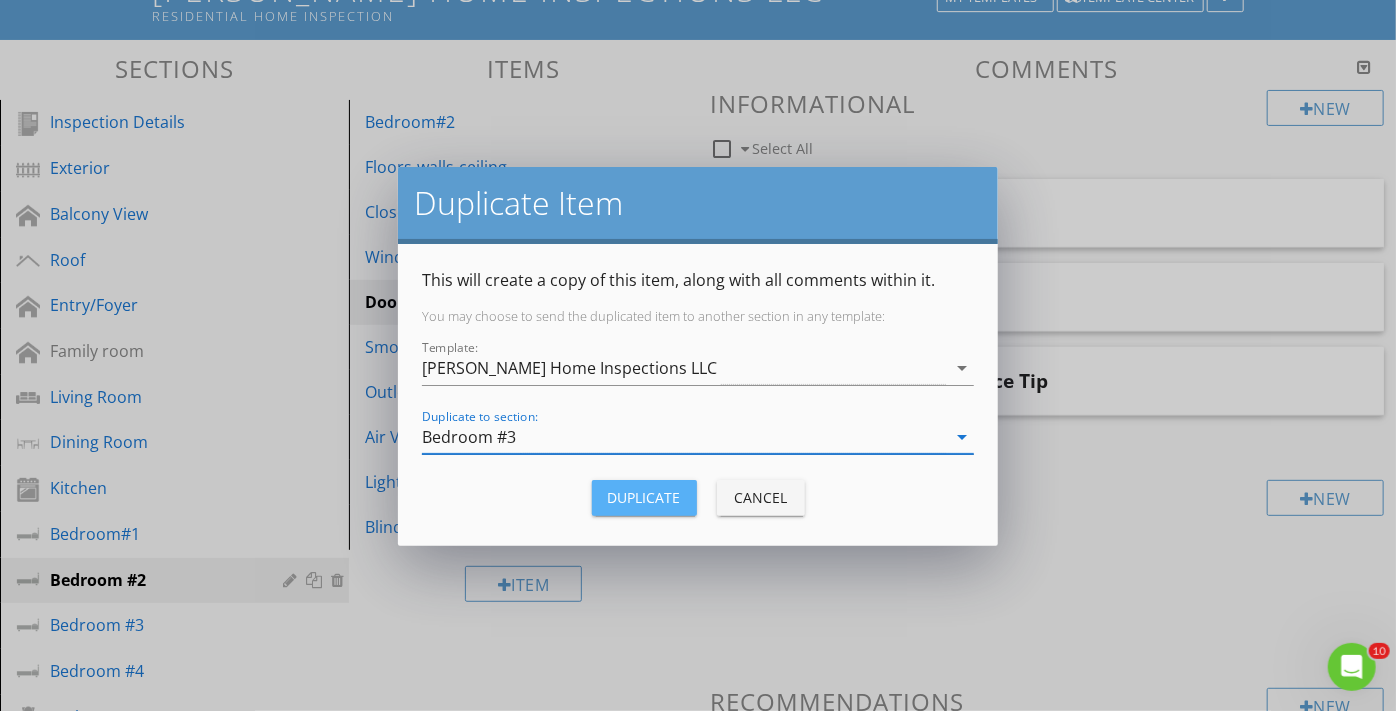 click on "Duplicate" at bounding box center (644, 497) 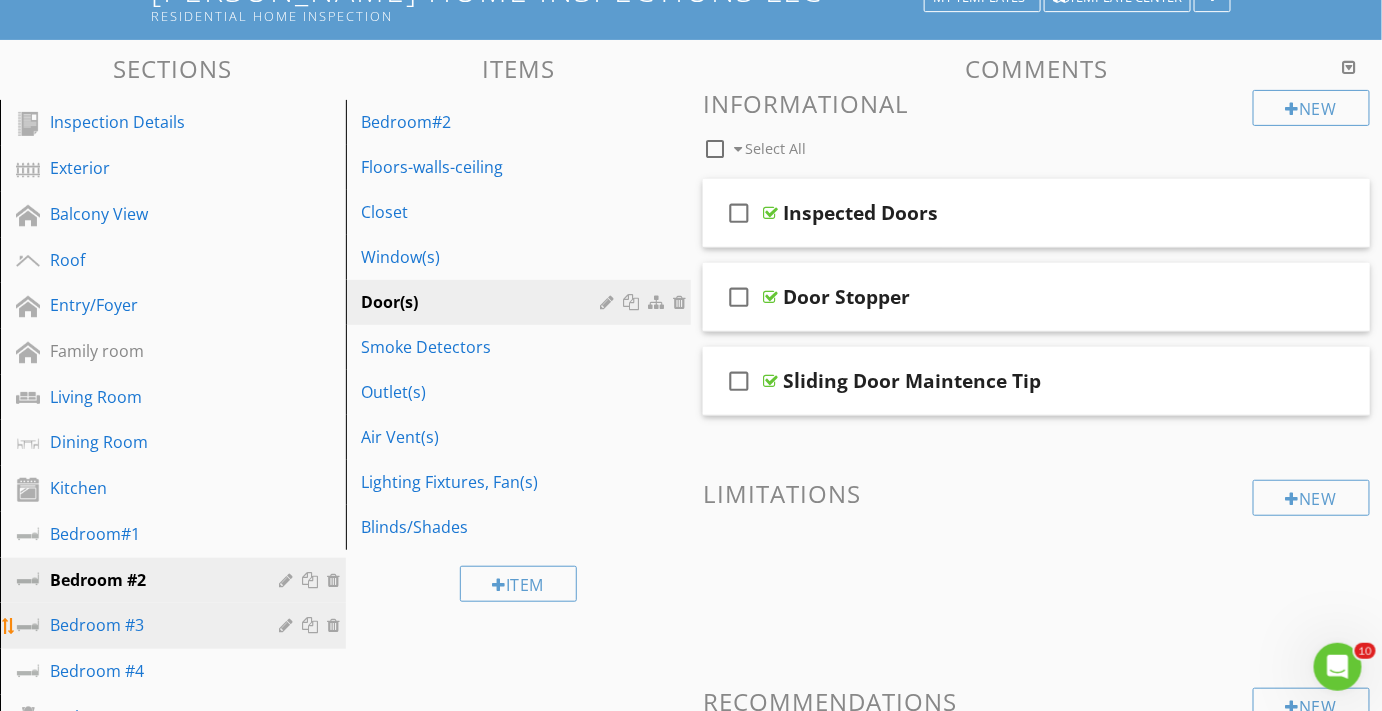 click on "Bedroom #3" at bounding box center [150, 625] 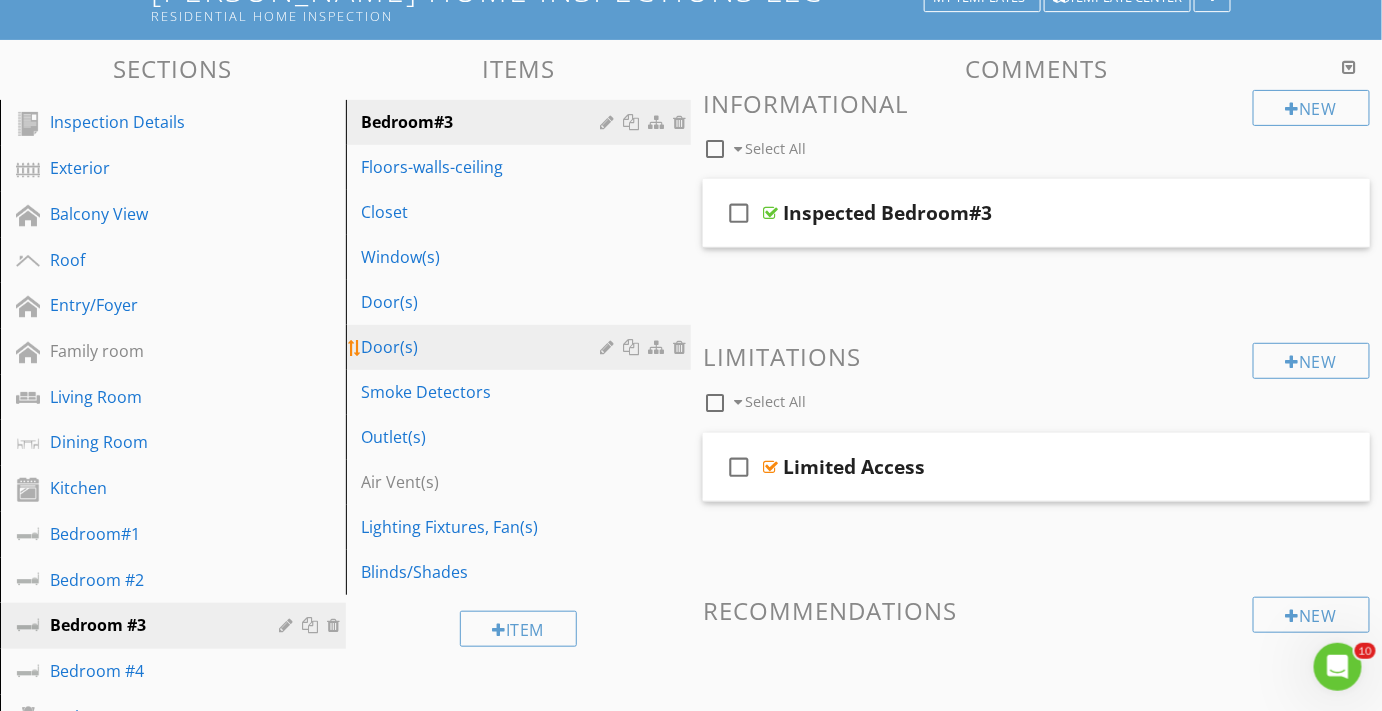click on "Door(s)" at bounding box center [484, 347] 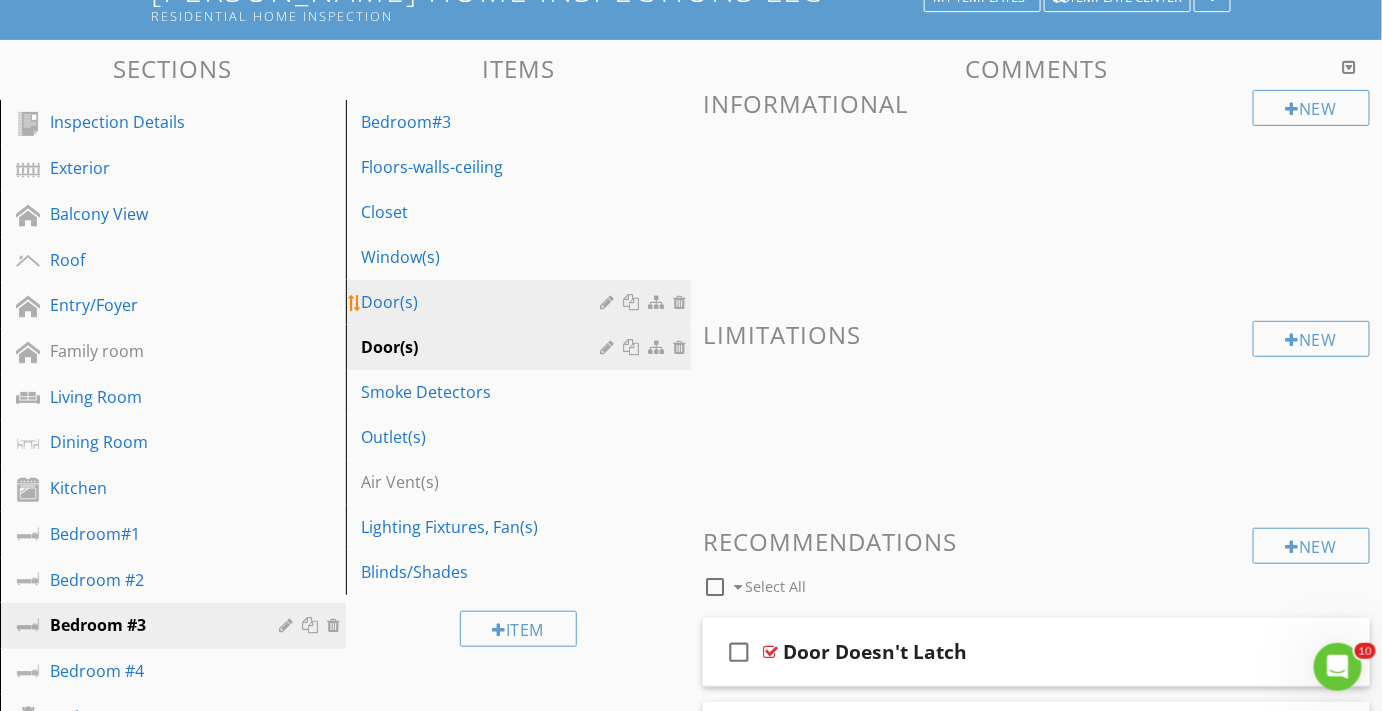 click on "Door(s)" at bounding box center (484, 302) 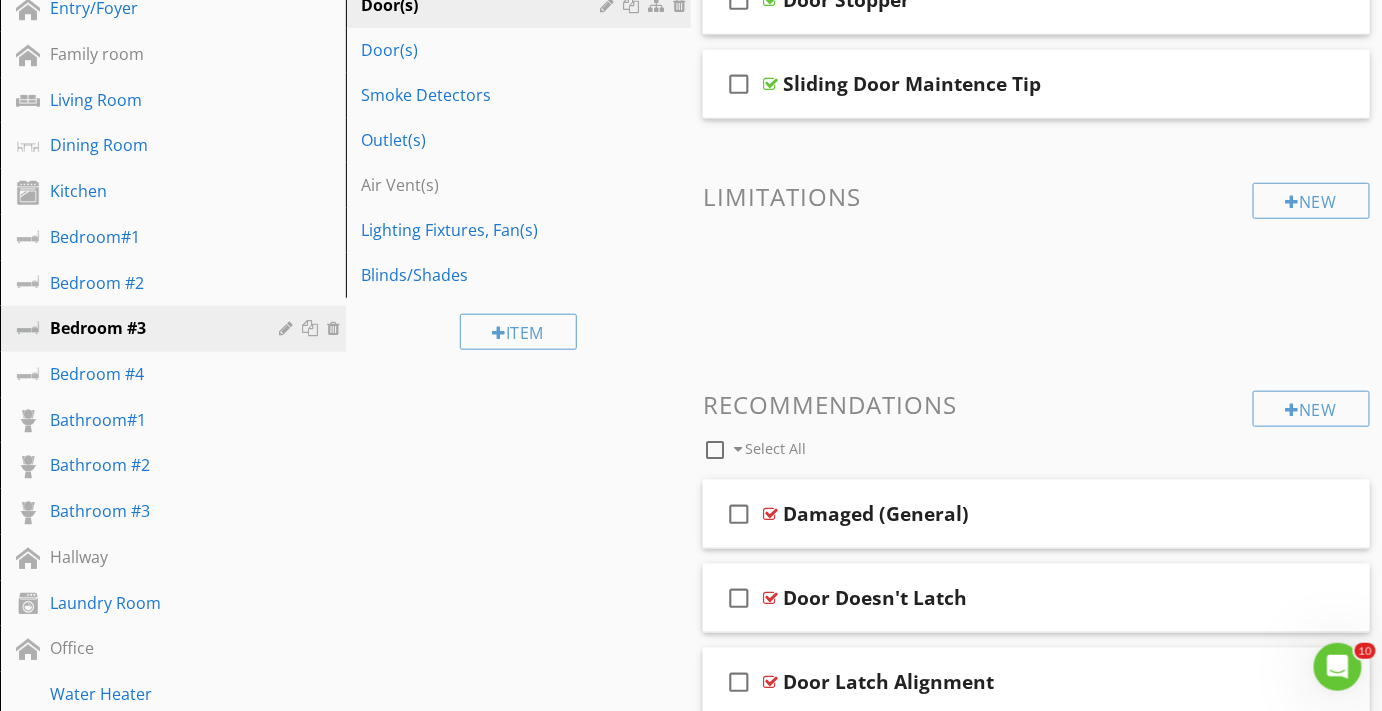scroll, scrollTop: 272, scrollLeft: 0, axis: vertical 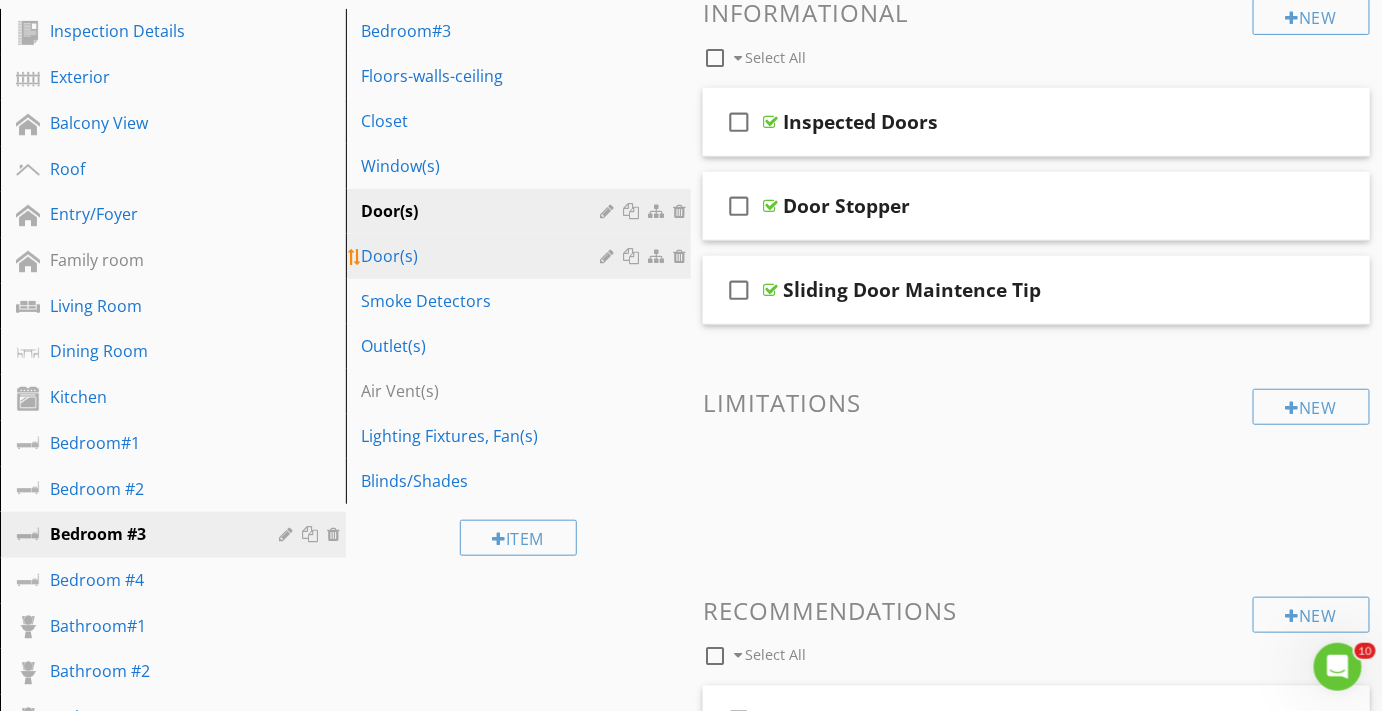 click on "Door(s)" at bounding box center [484, 256] 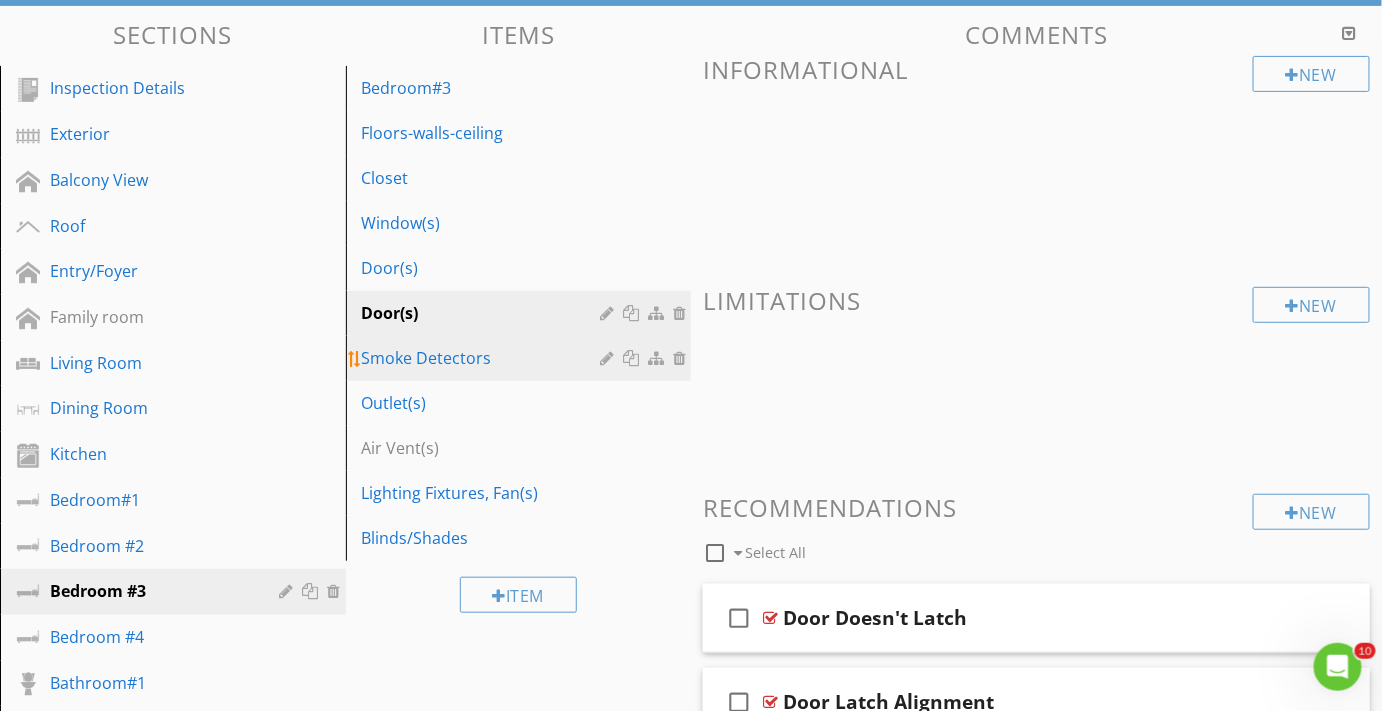 scroll, scrollTop: 272, scrollLeft: 0, axis: vertical 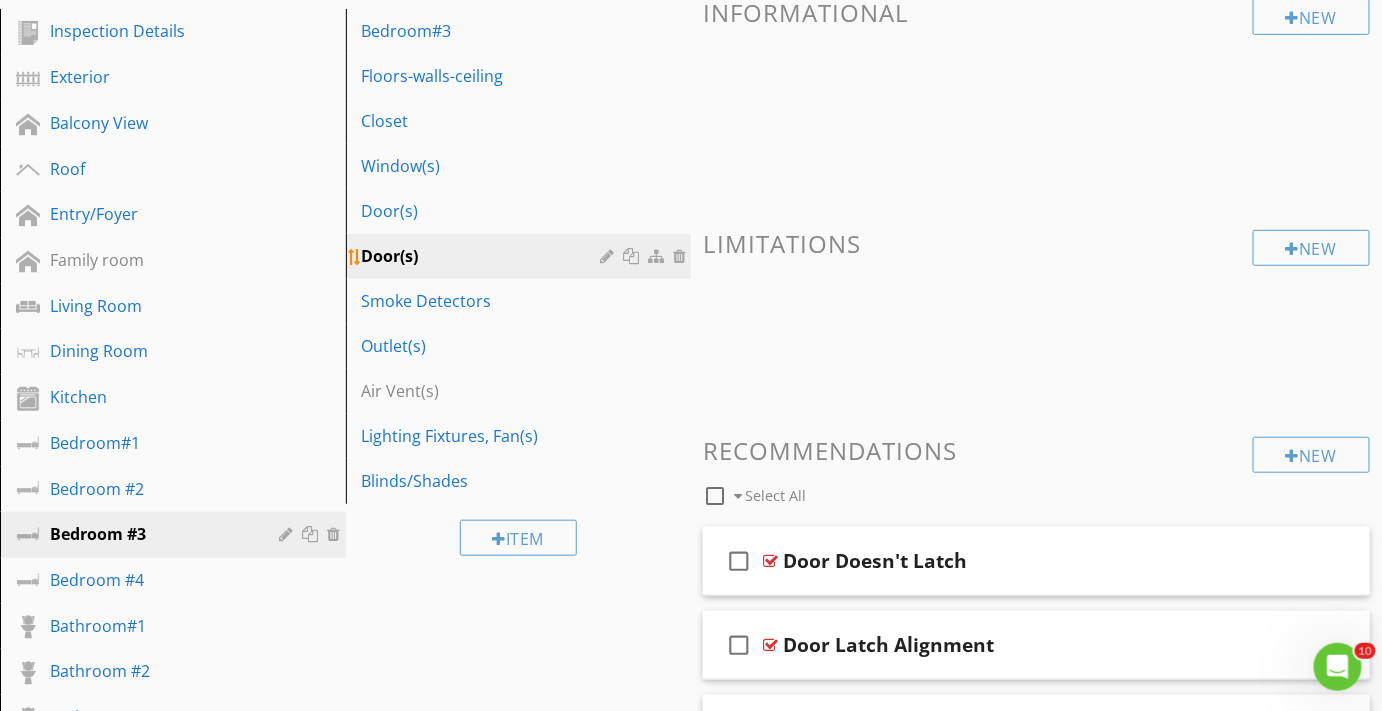 click at bounding box center [682, 256] 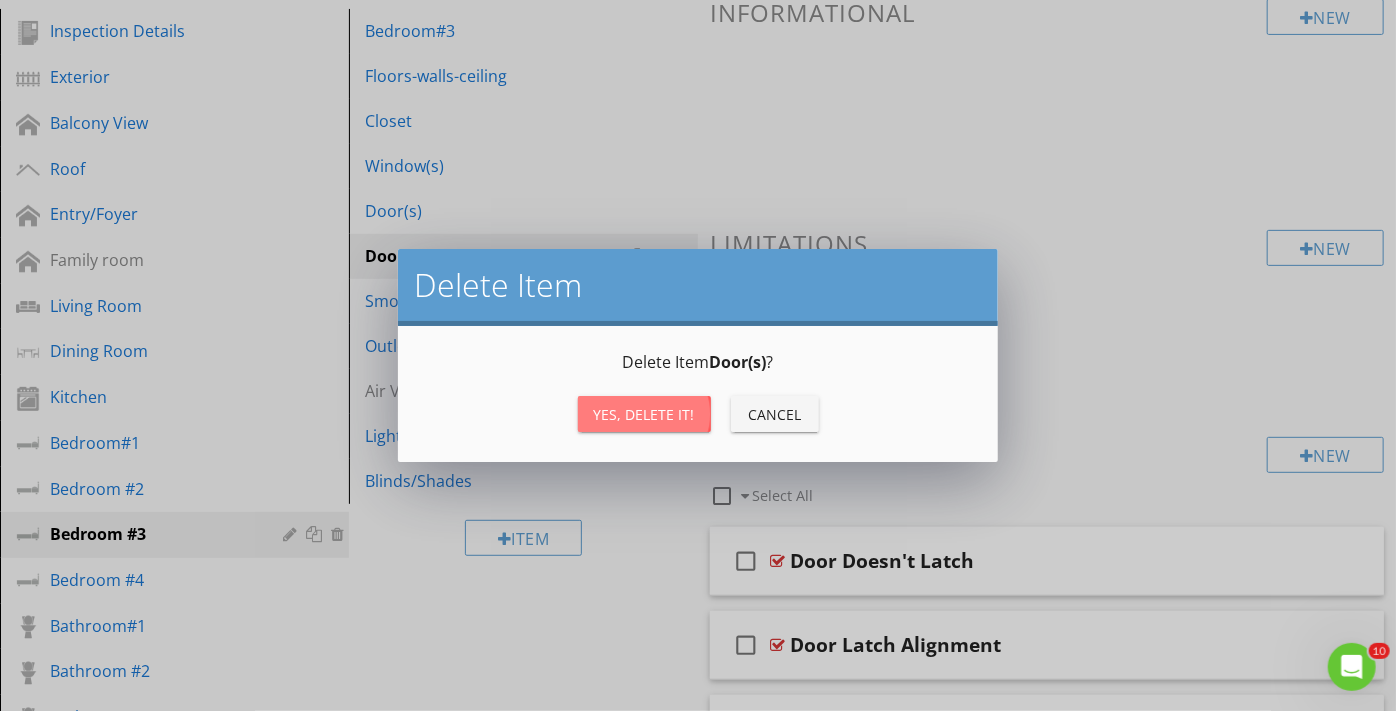 click on "Yes, Delete it!" at bounding box center [644, 414] 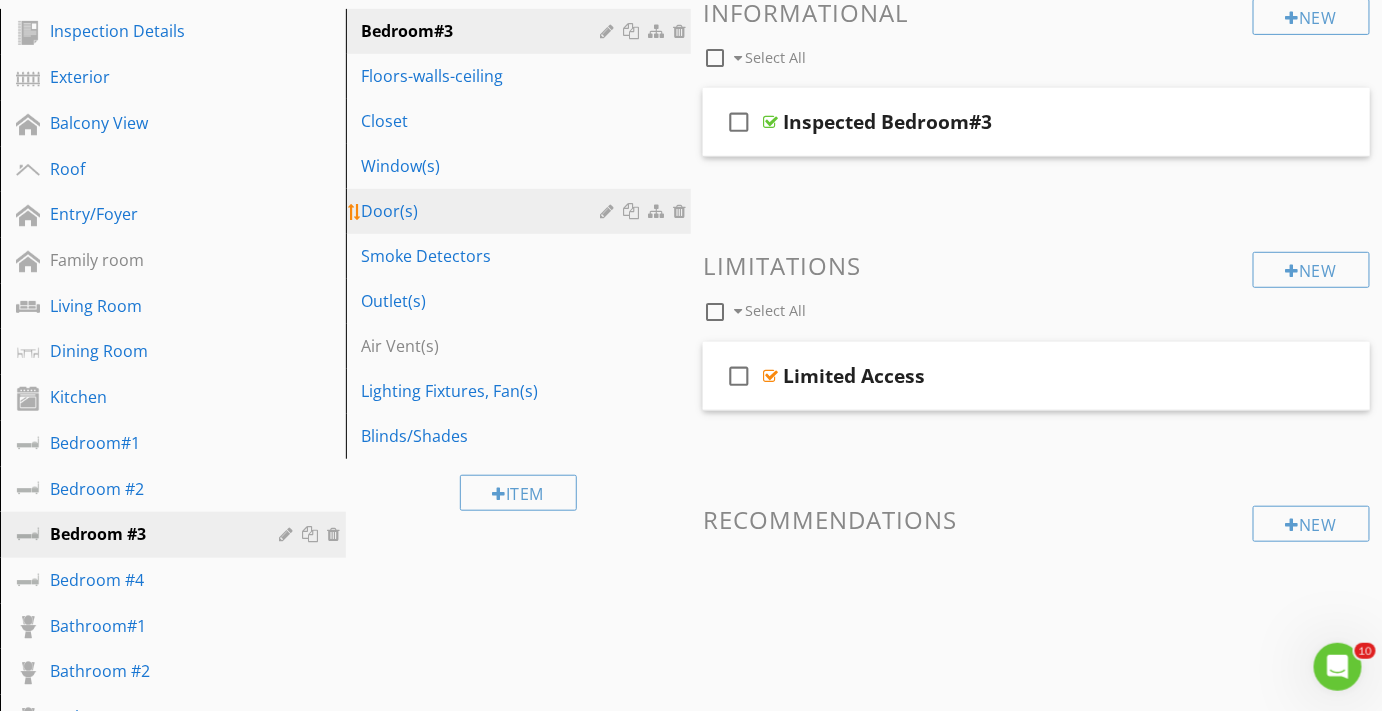 click on "Door(s)" at bounding box center (484, 211) 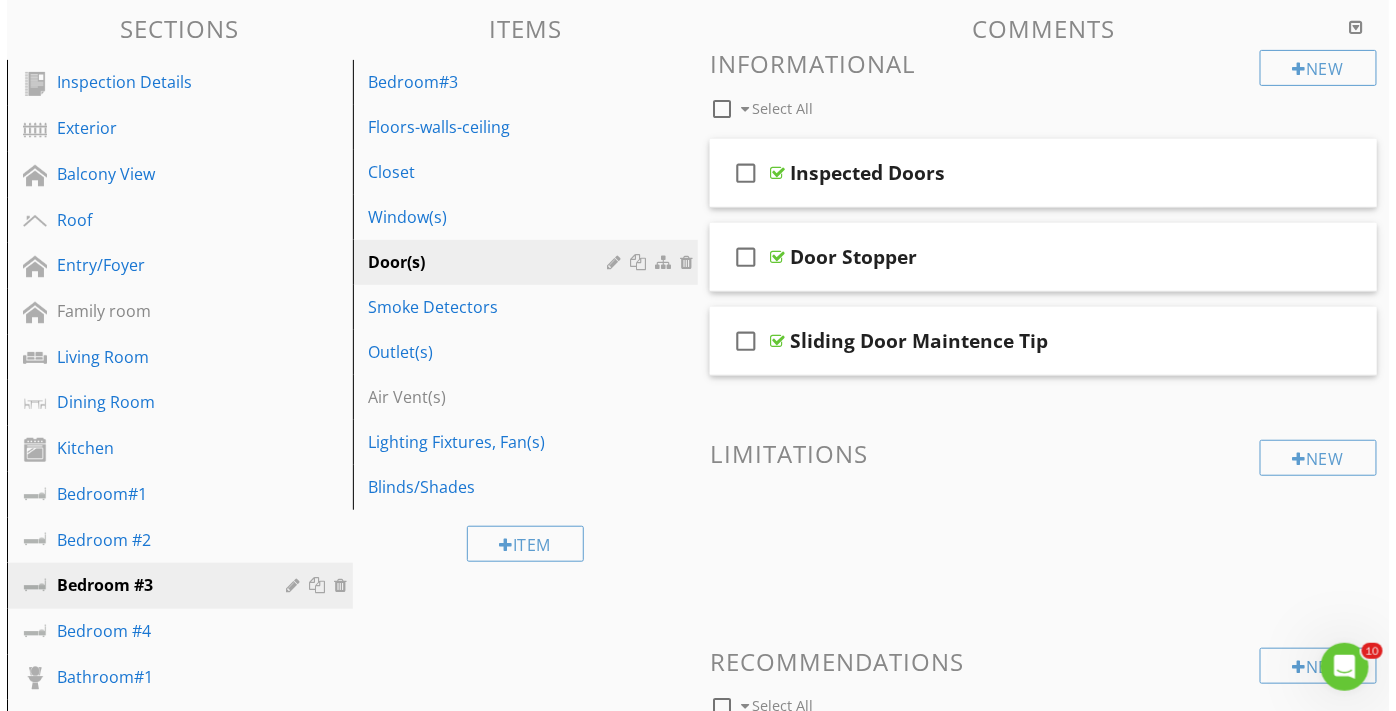 scroll, scrollTop: 181, scrollLeft: 0, axis: vertical 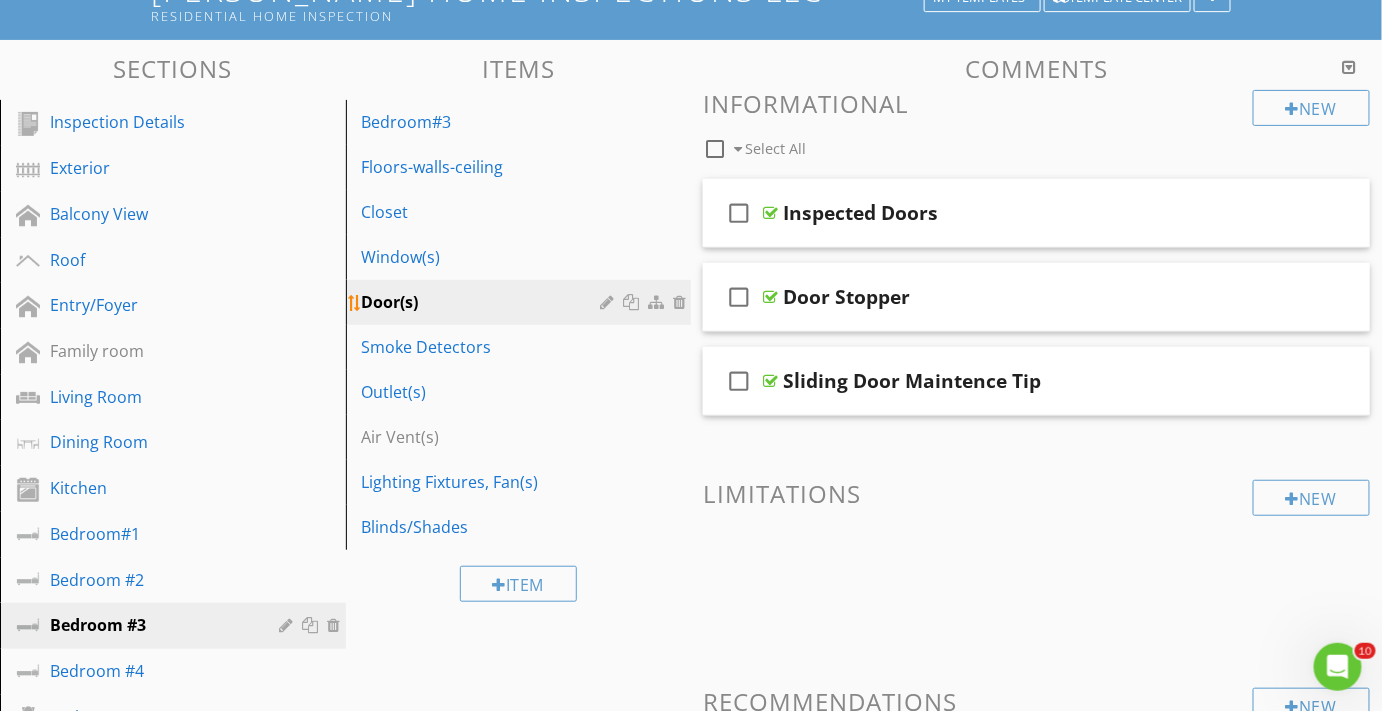 click at bounding box center (633, 302) 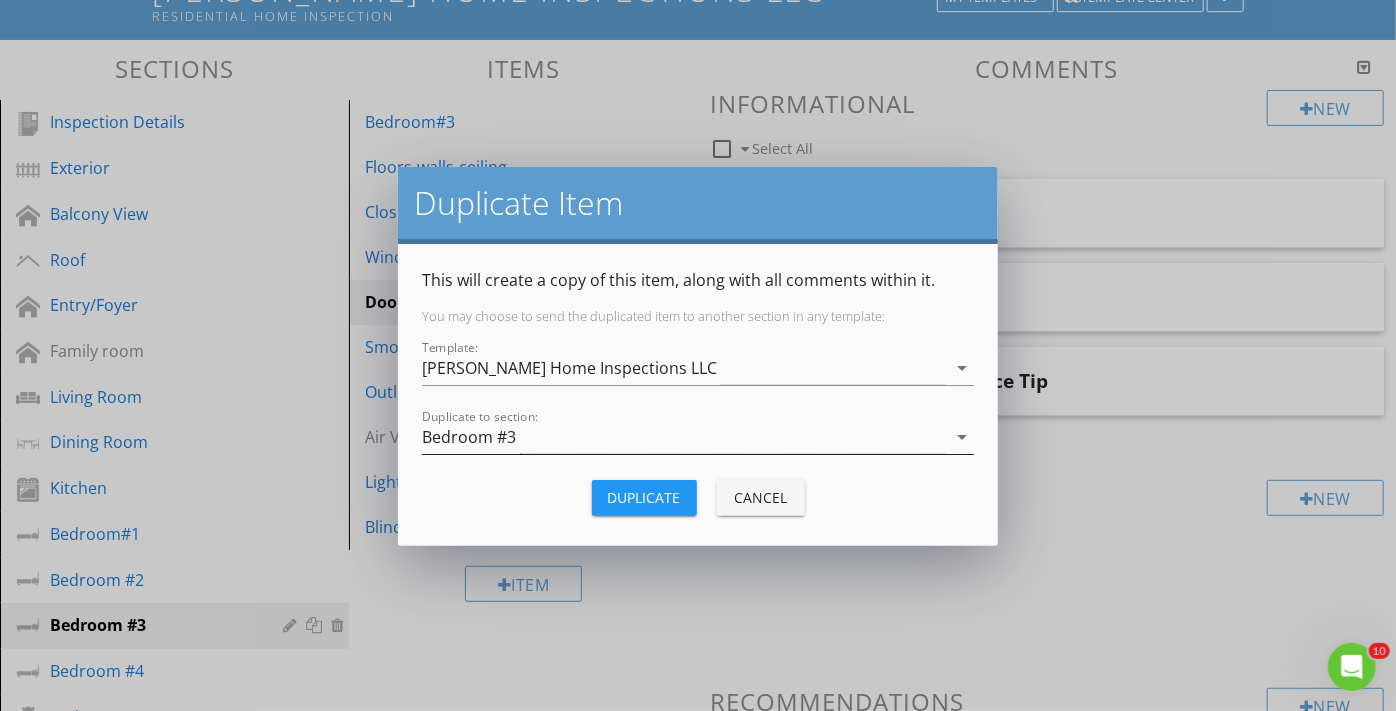 click on "arrow_drop_down" at bounding box center [962, 437] 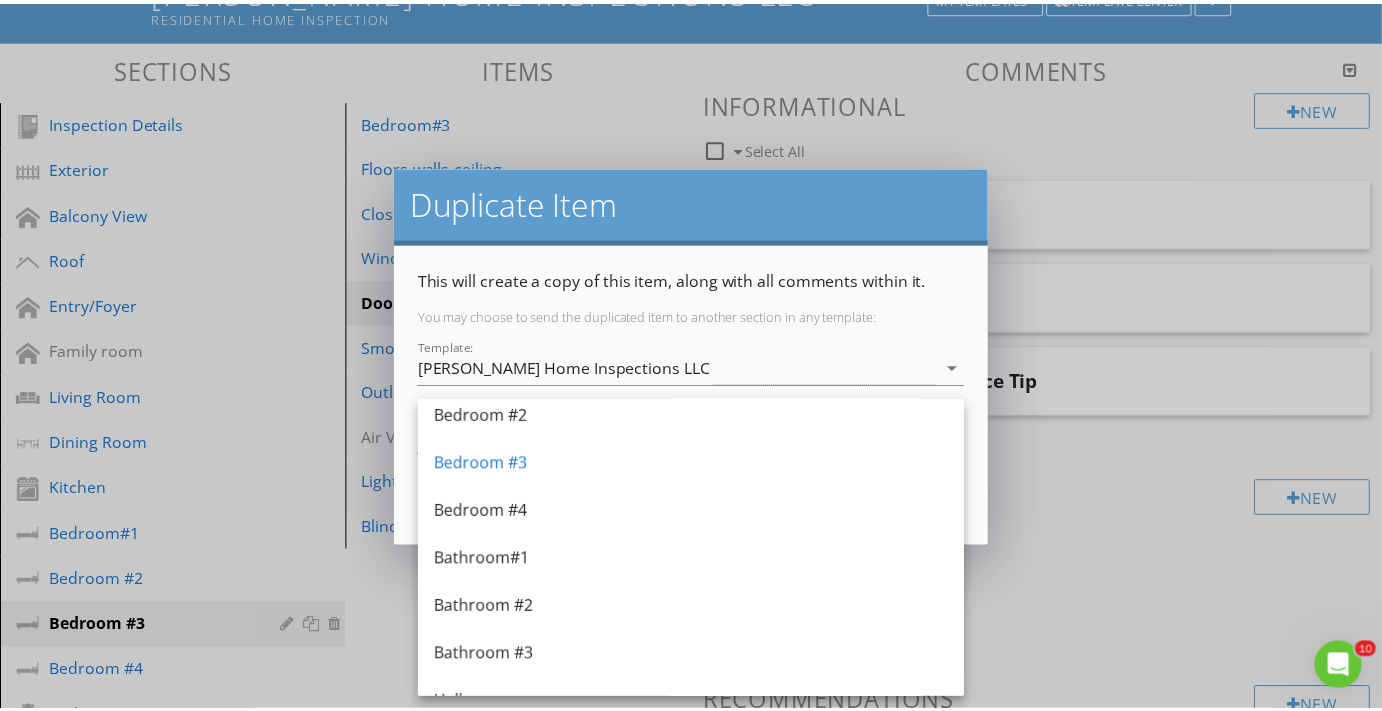 scroll, scrollTop: 545, scrollLeft: 0, axis: vertical 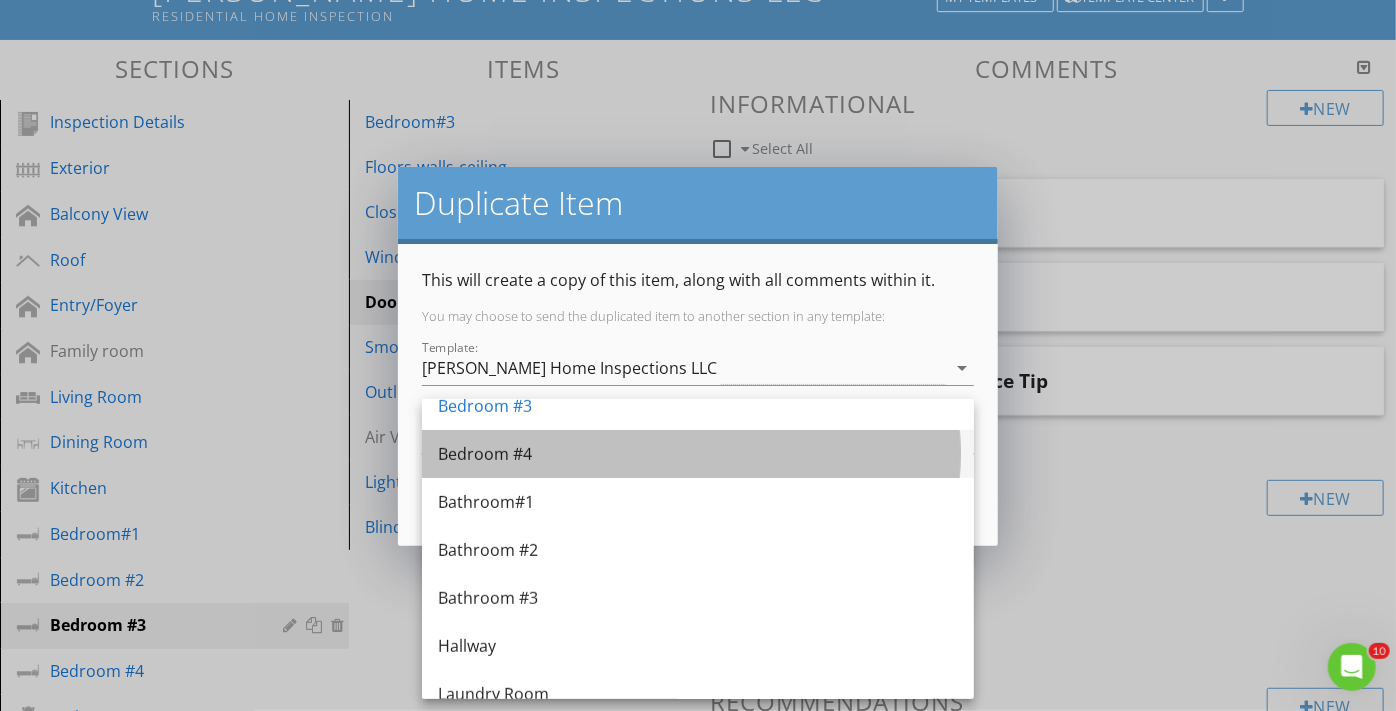 click on "Bedroom #4" at bounding box center [698, 454] 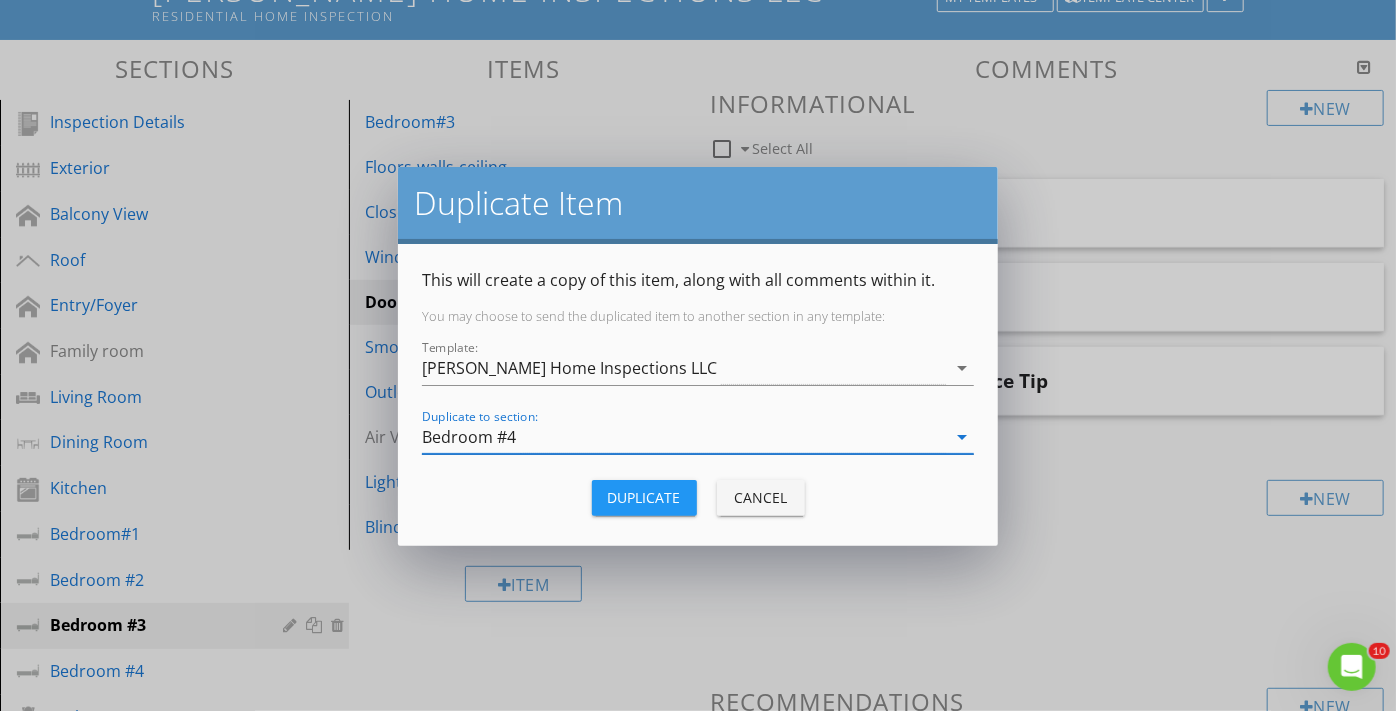 click on "Duplicate" at bounding box center (644, 497) 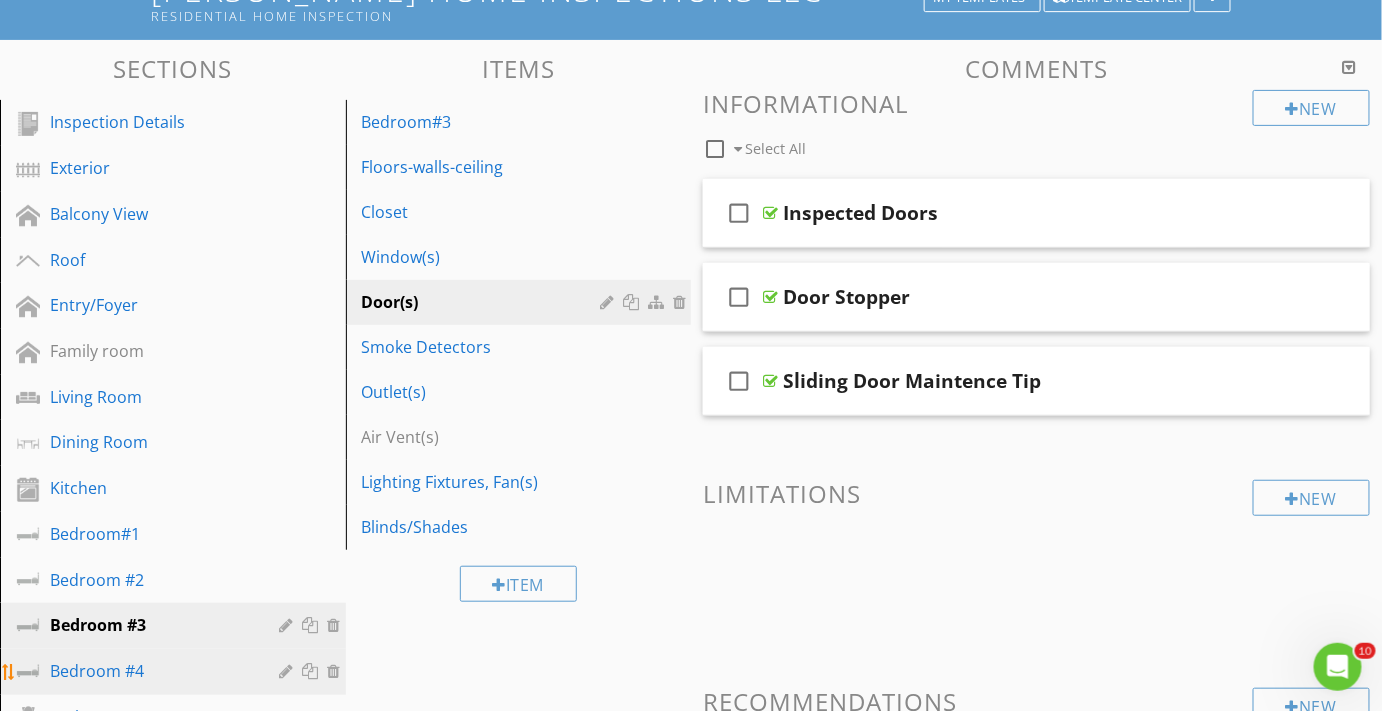 click on "Bedroom #4" at bounding box center (150, 671) 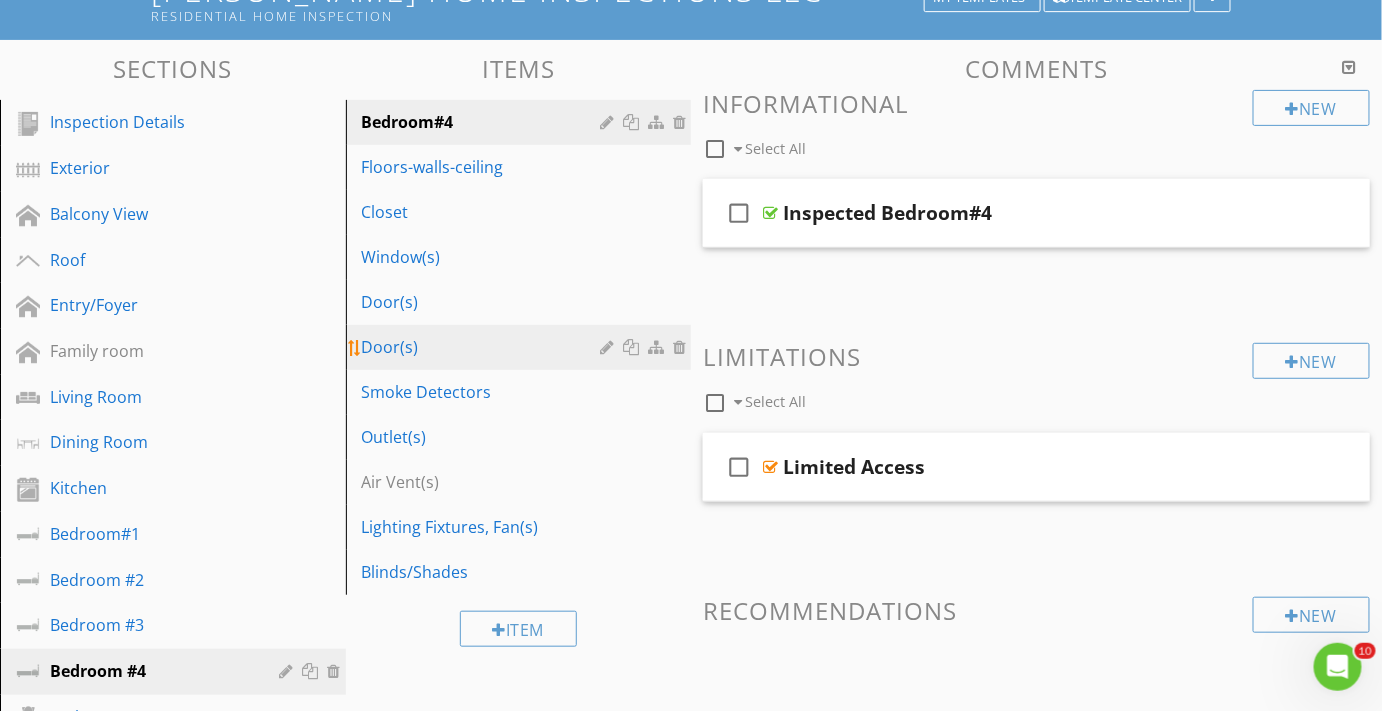click on "Door(s)" at bounding box center [484, 347] 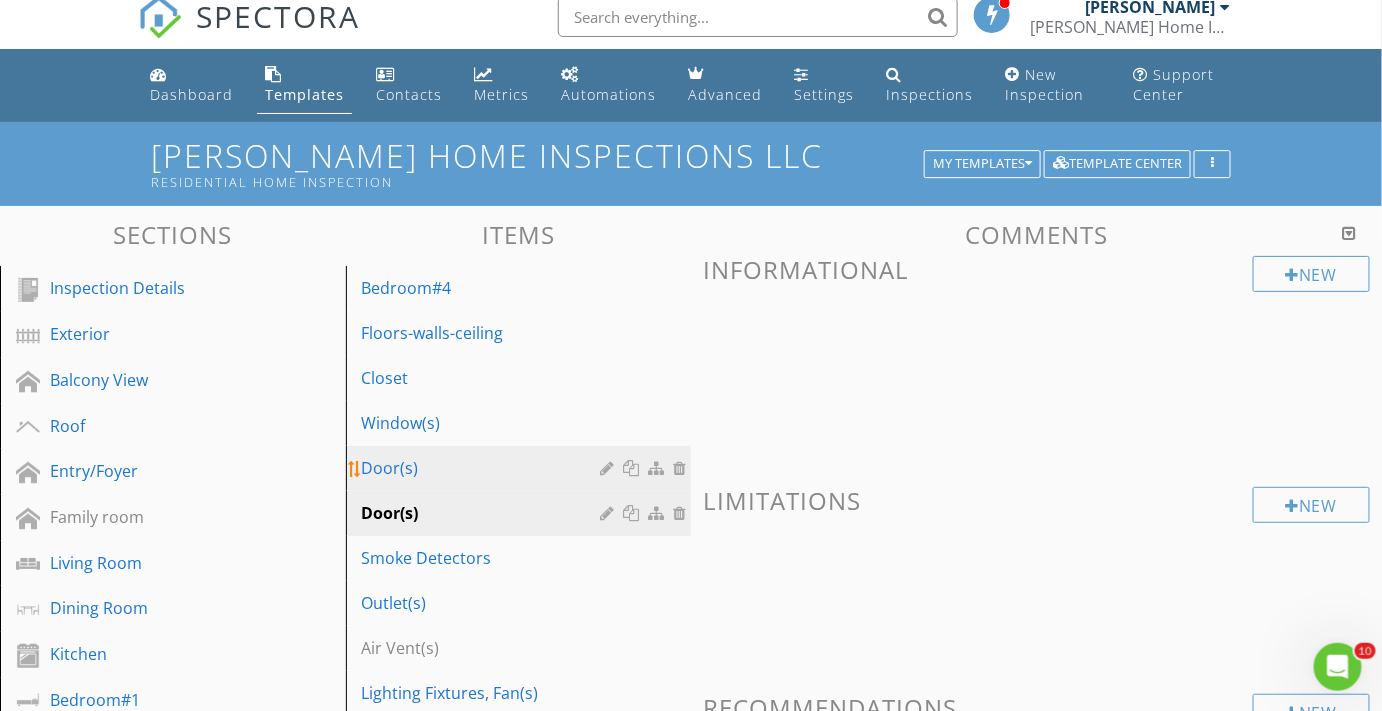 scroll, scrollTop: 0, scrollLeft: 0, axis: both 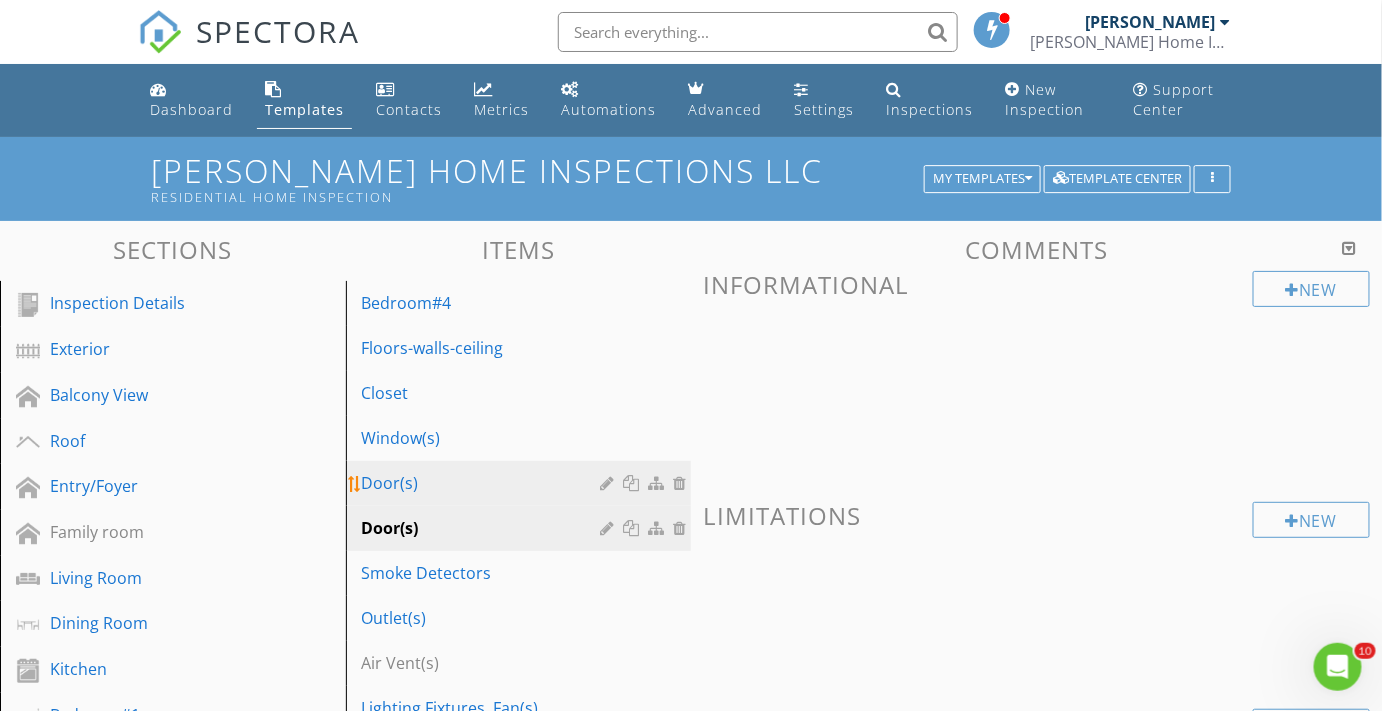 click on "Door(s)" at bounding box center [484, 483] 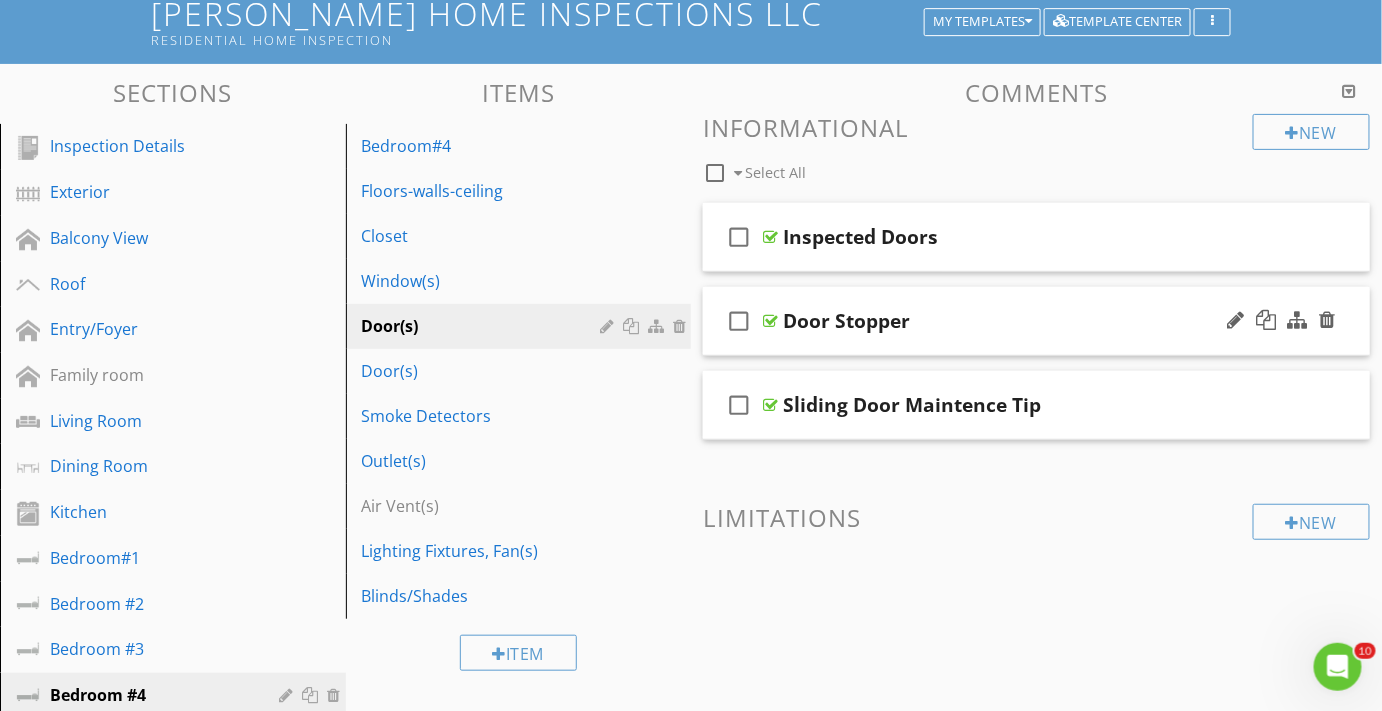 scroll, scrollTop: 272, scrollLeft: 0, axis: vertical 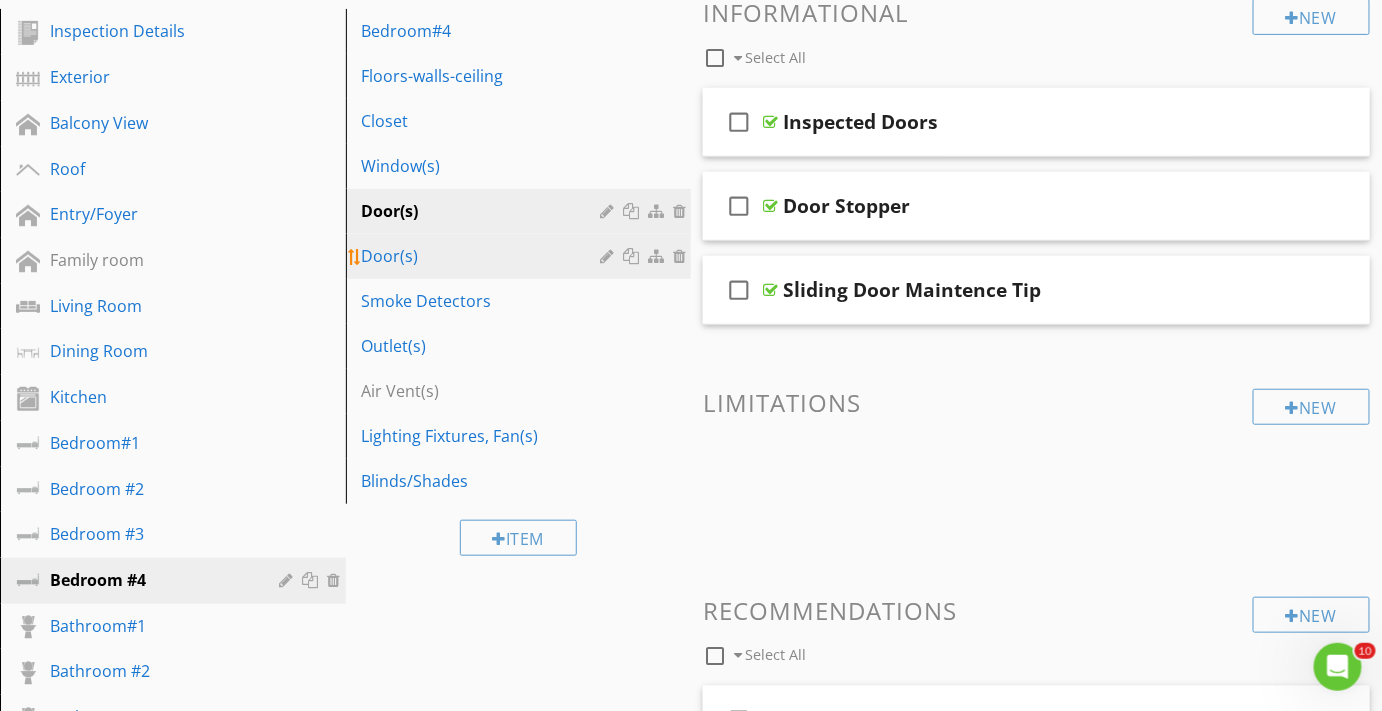 click on "Door(s)" at bounding box center (522, 256) 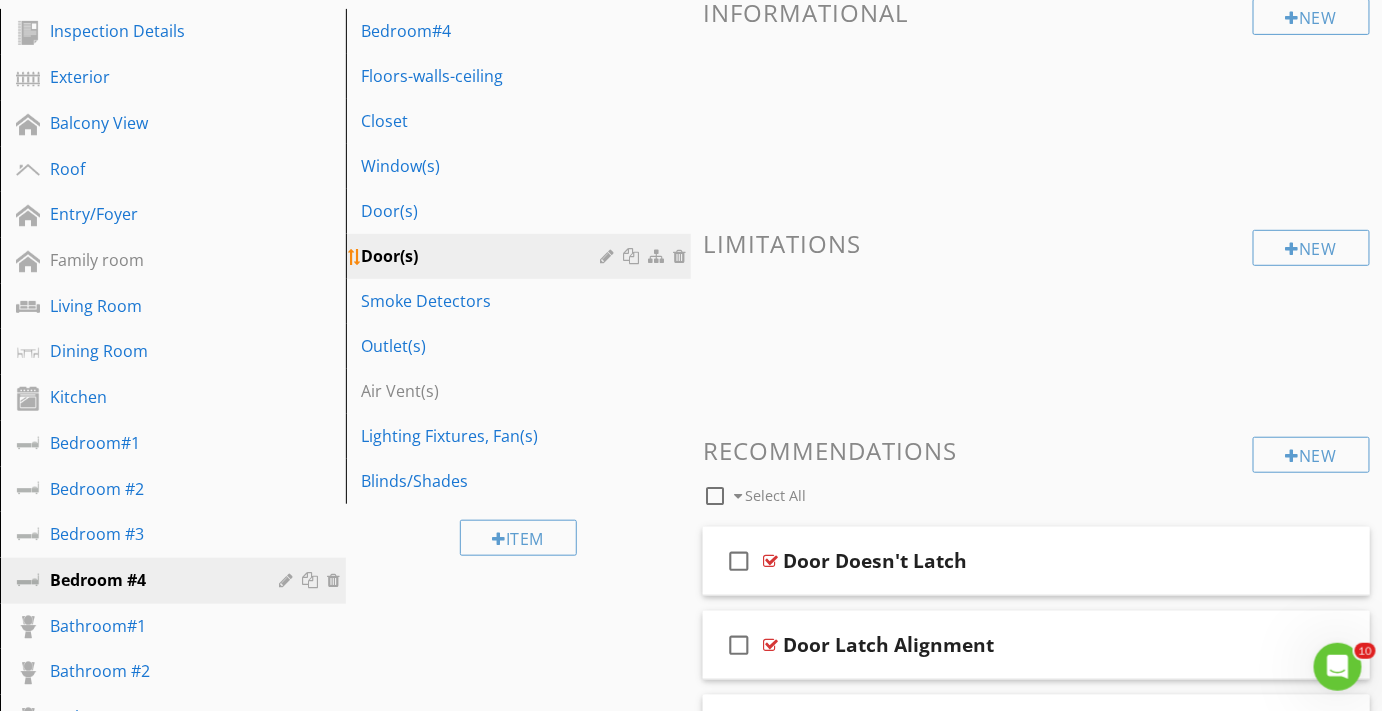 click at bounding box center (682, 256) 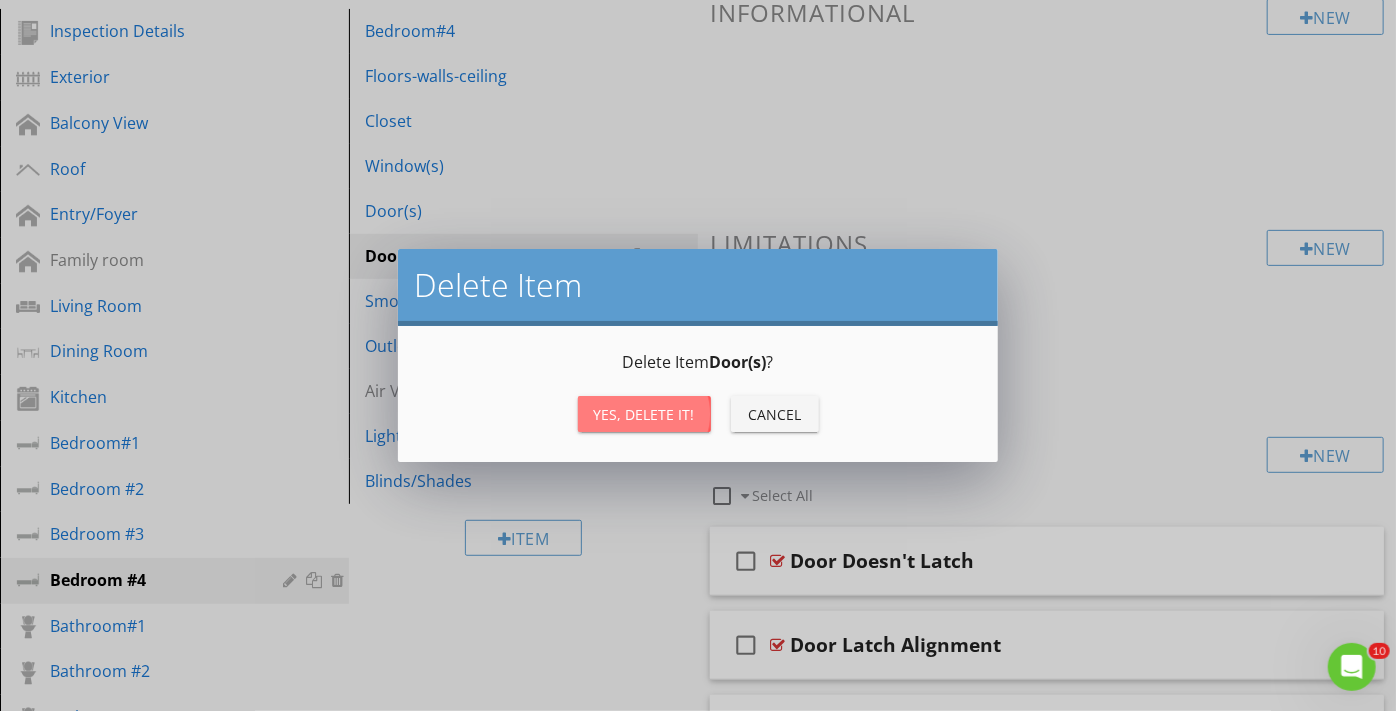 click on "Yes, Delete it!" at bounding box center (644, 414) 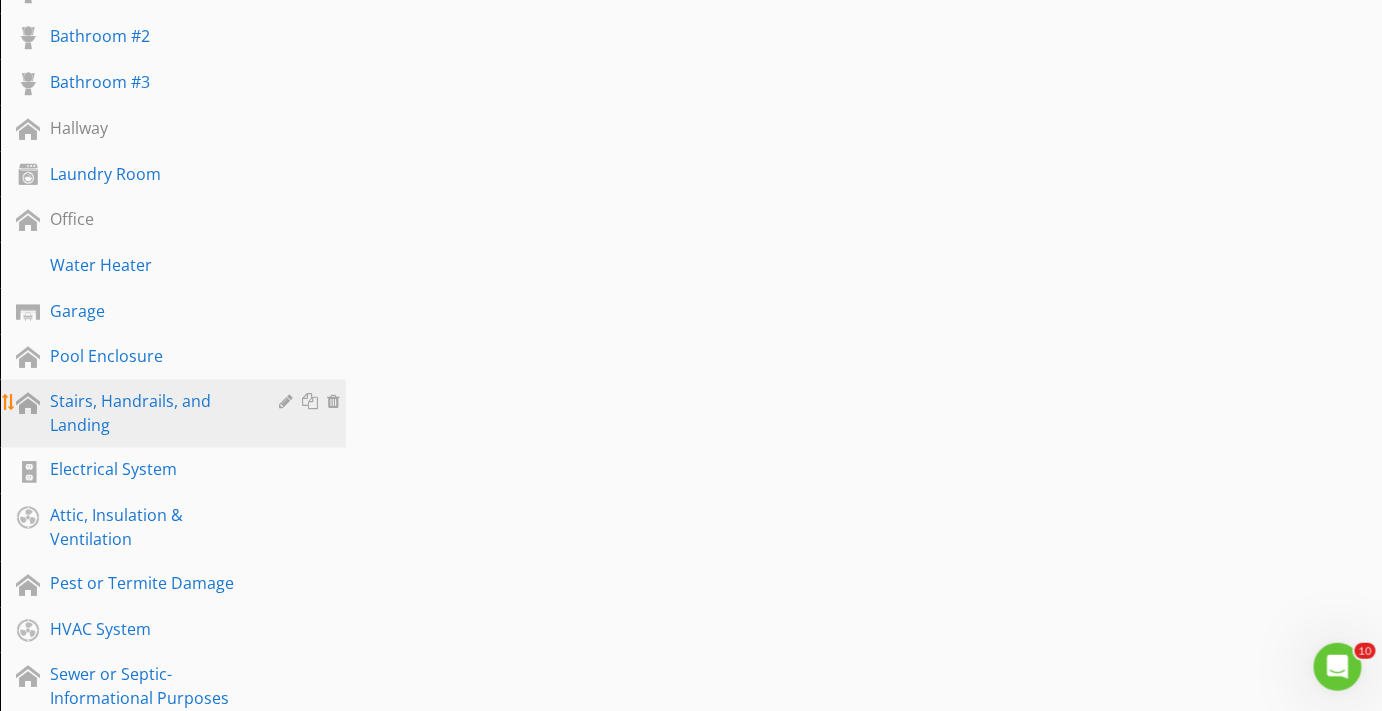scroll, scrollTop: 909, scrollLeft: 0, axis: vertical 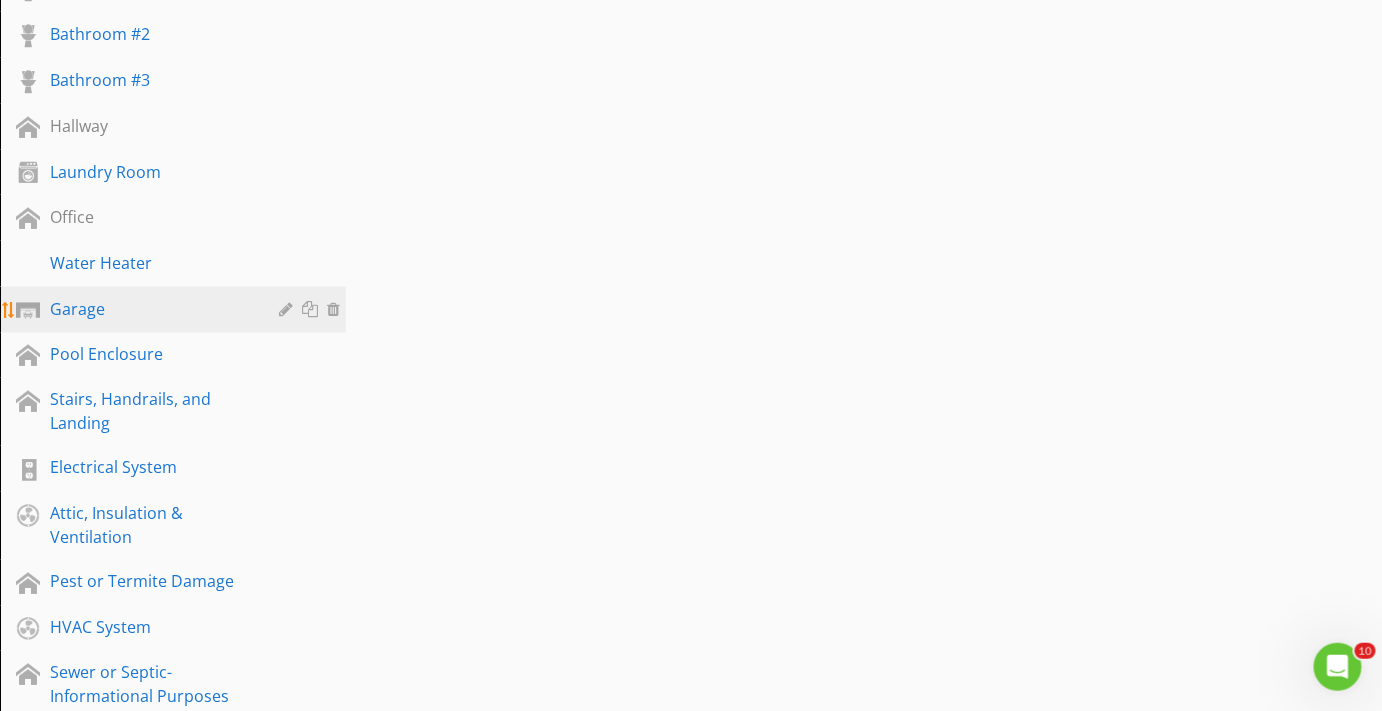 click on "Garage" at bounding box center [150, 309] 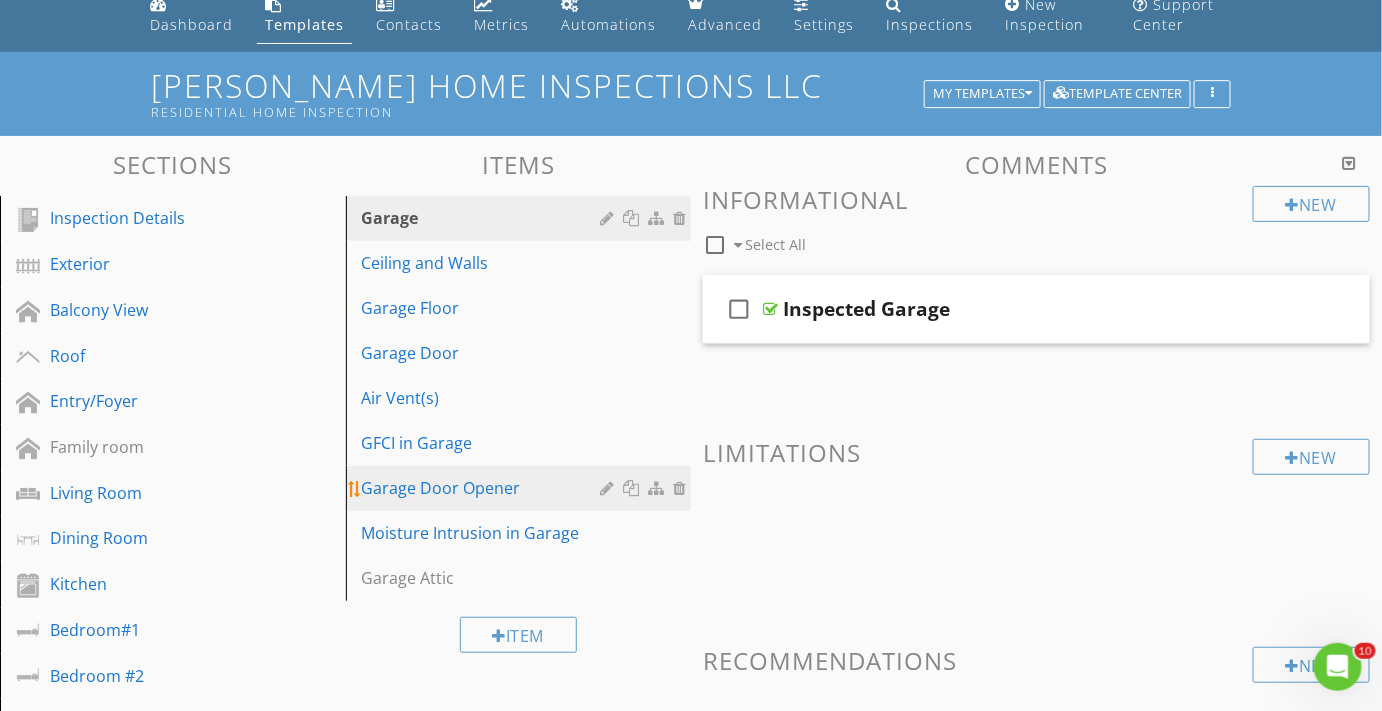 scroll, scrollTop: 0, scrollLeft: 0, axis: both 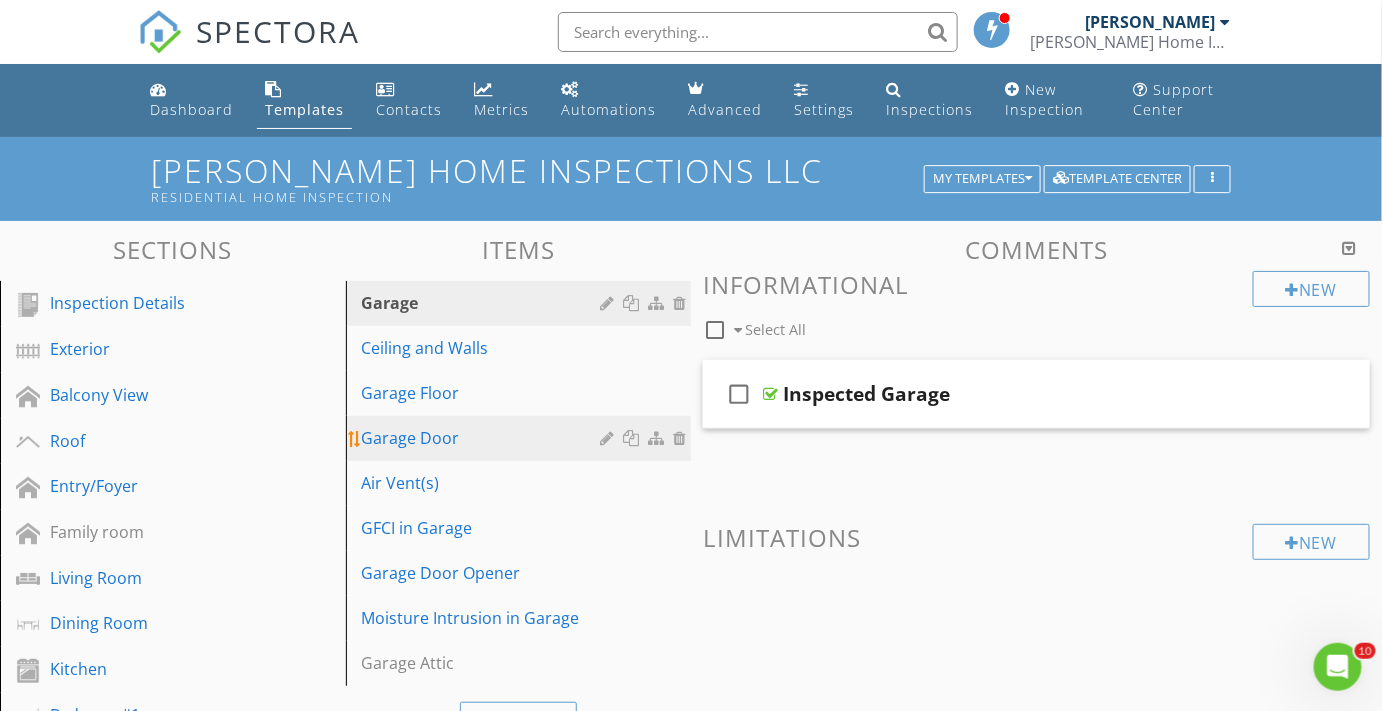 click on "Garage Door" at bounding box center [484, 438] 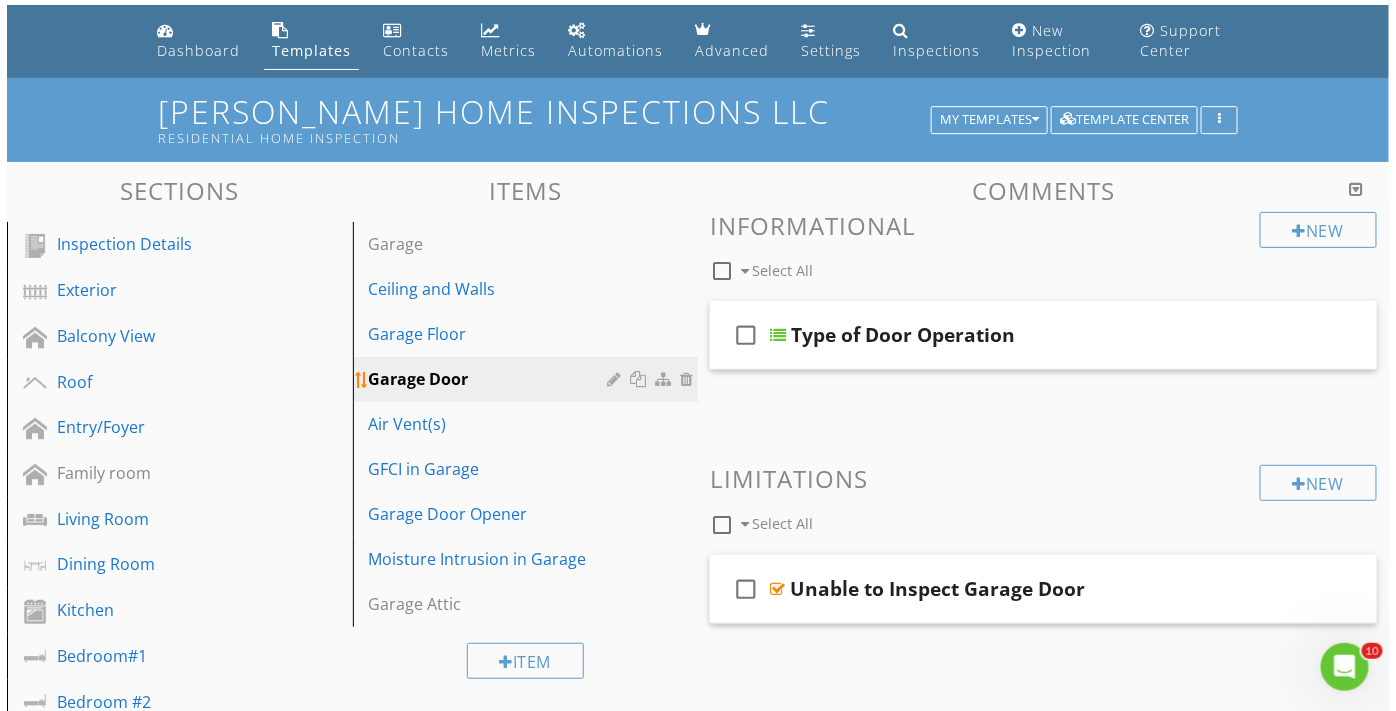 scroll, scrollTop: 90, scrollLeft: 0, axis: vertical 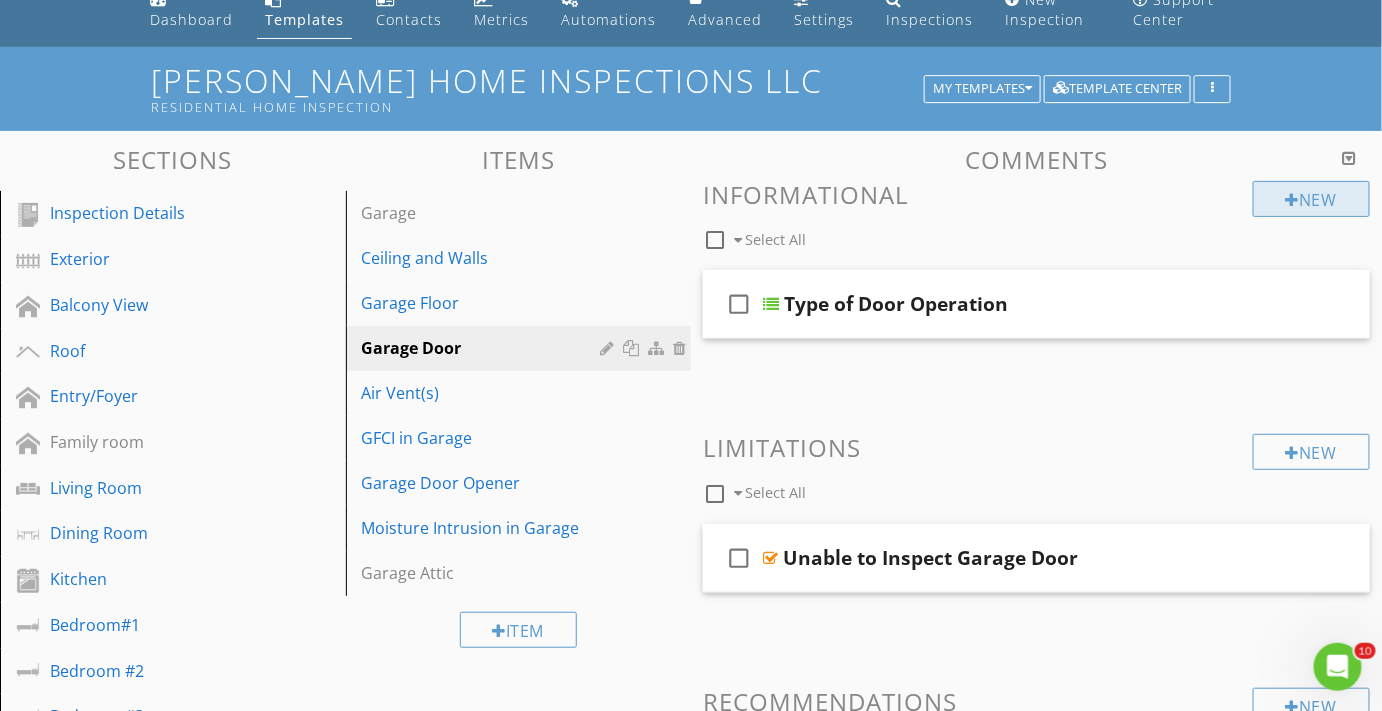 click on "New" at bounding box center (1311, 199) 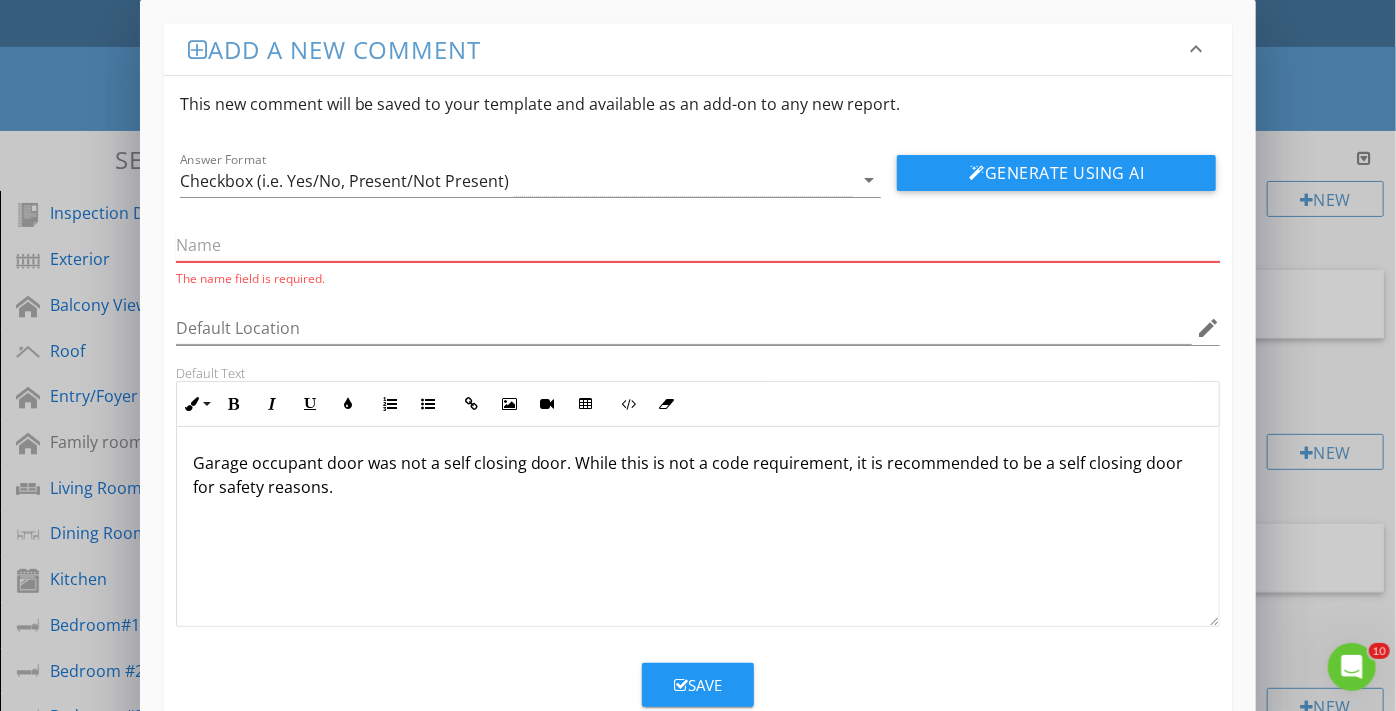 click at bounding box center [698, 245] 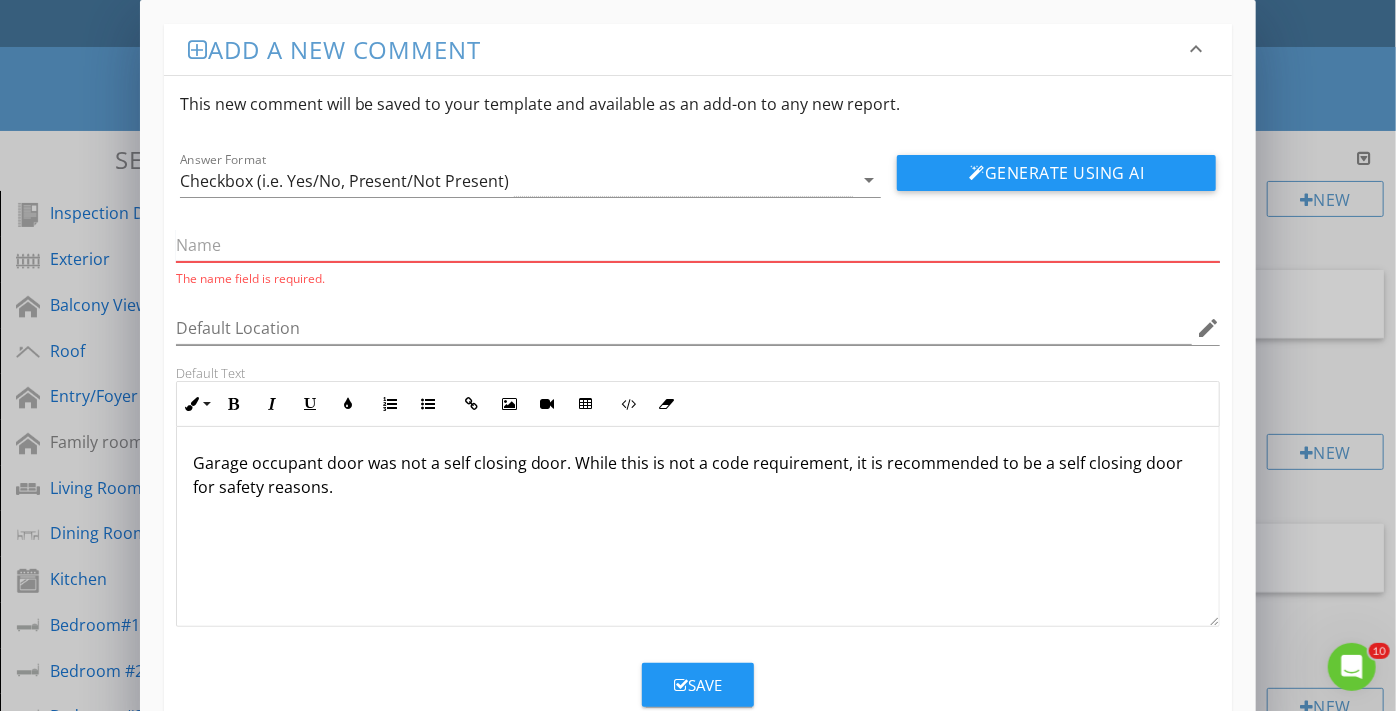 click at bounding box center [698, 245] 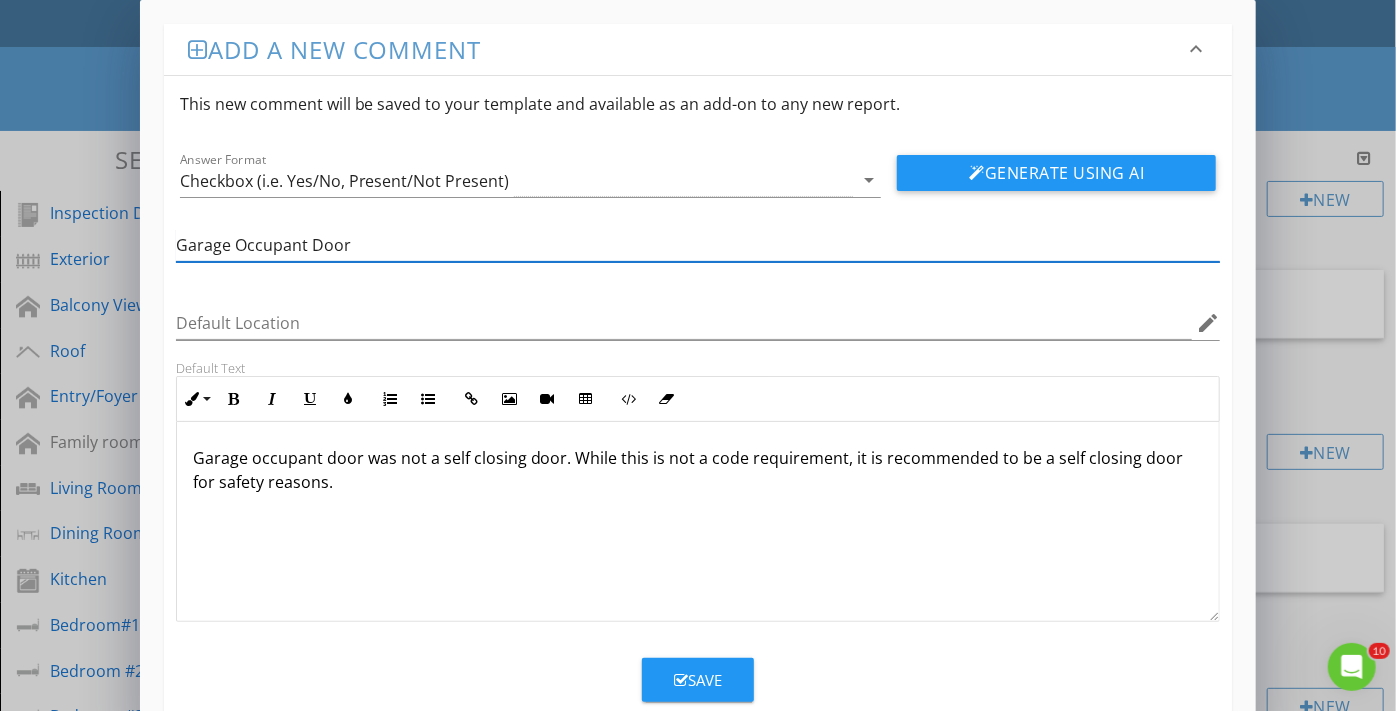 scroll, scrollTop: 0, scrollLeft: 0, axis: both 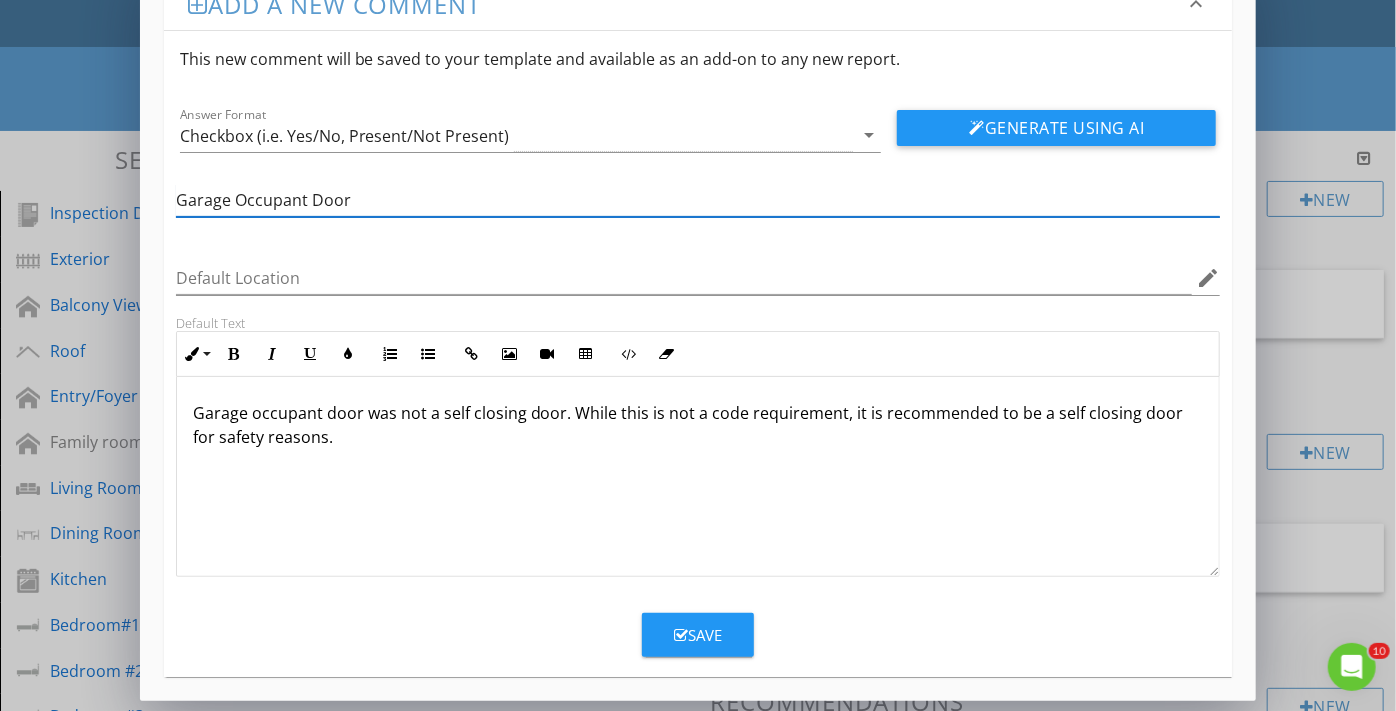 type on "Garage Occupant Door" 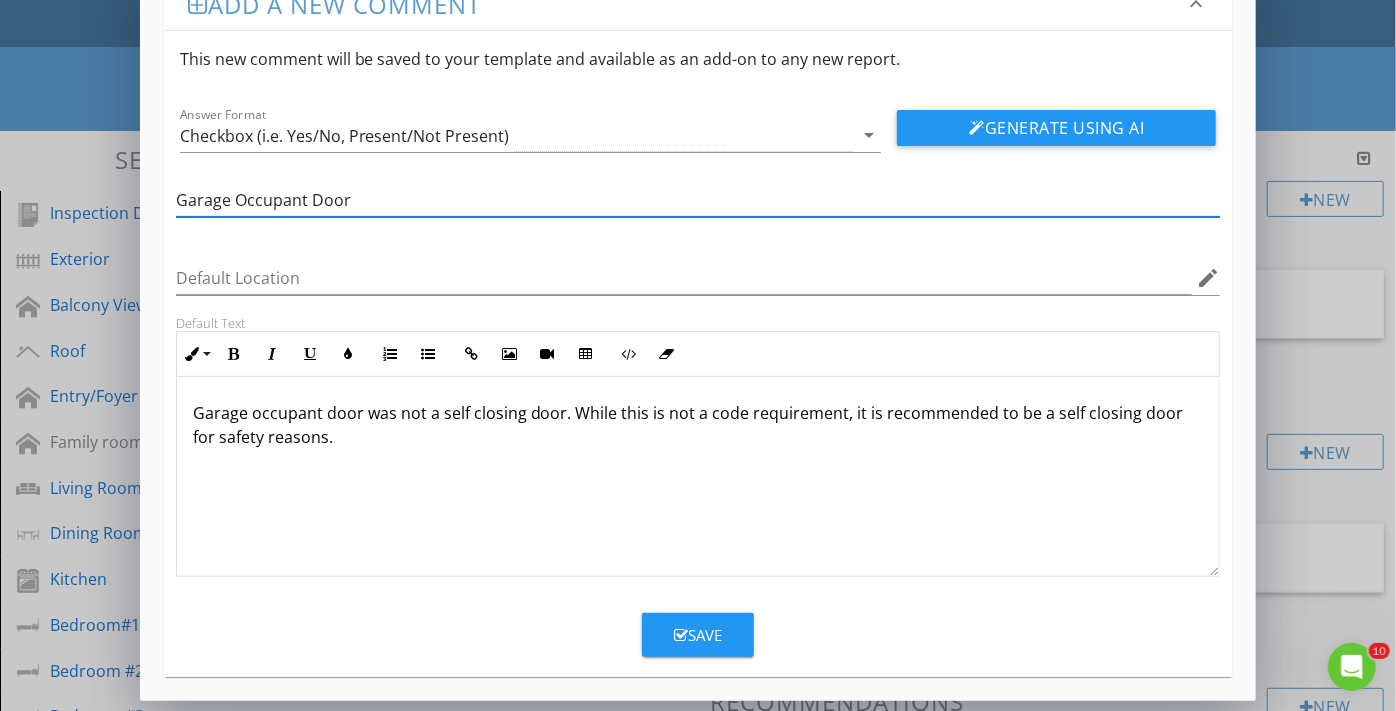 click on "Save" at bounding box center (698, 635) 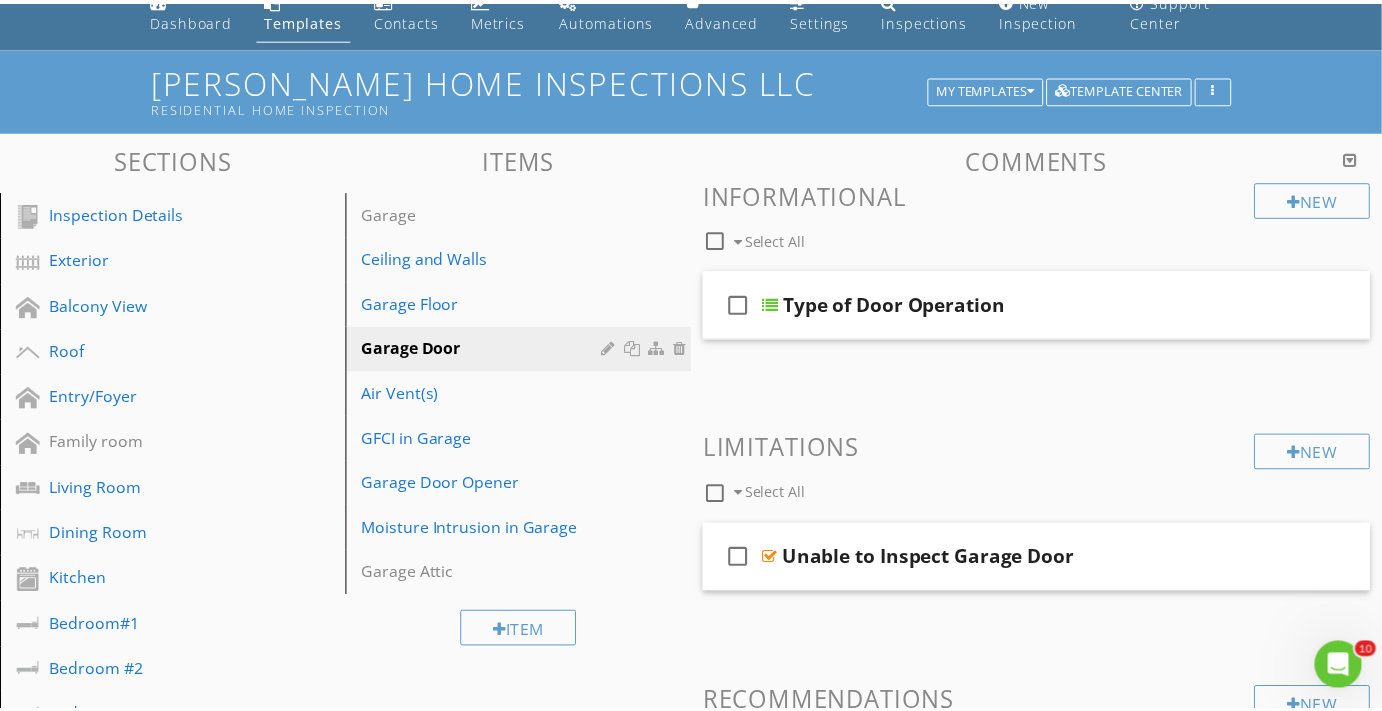 scroll, scrollTop: 0, scrollLeft: 0, axis: both 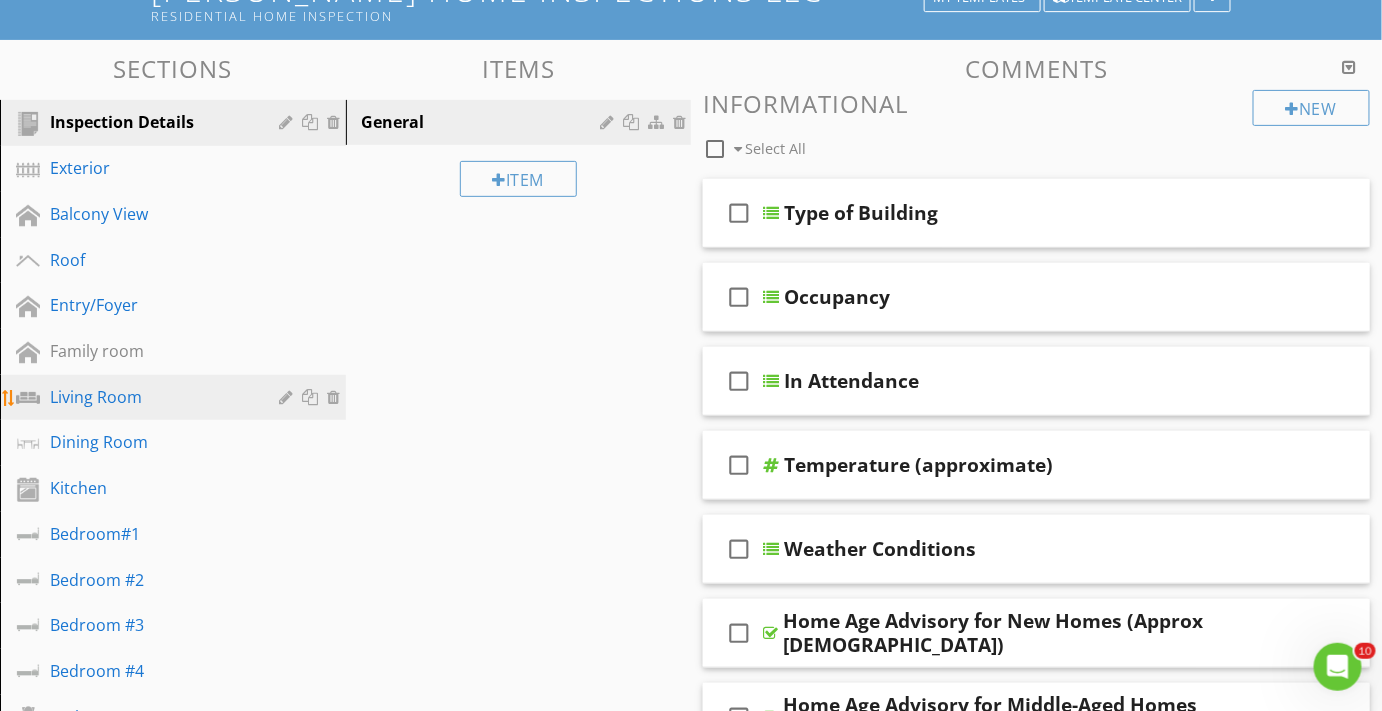click on "Living Room" at bounding box center (150, 397) 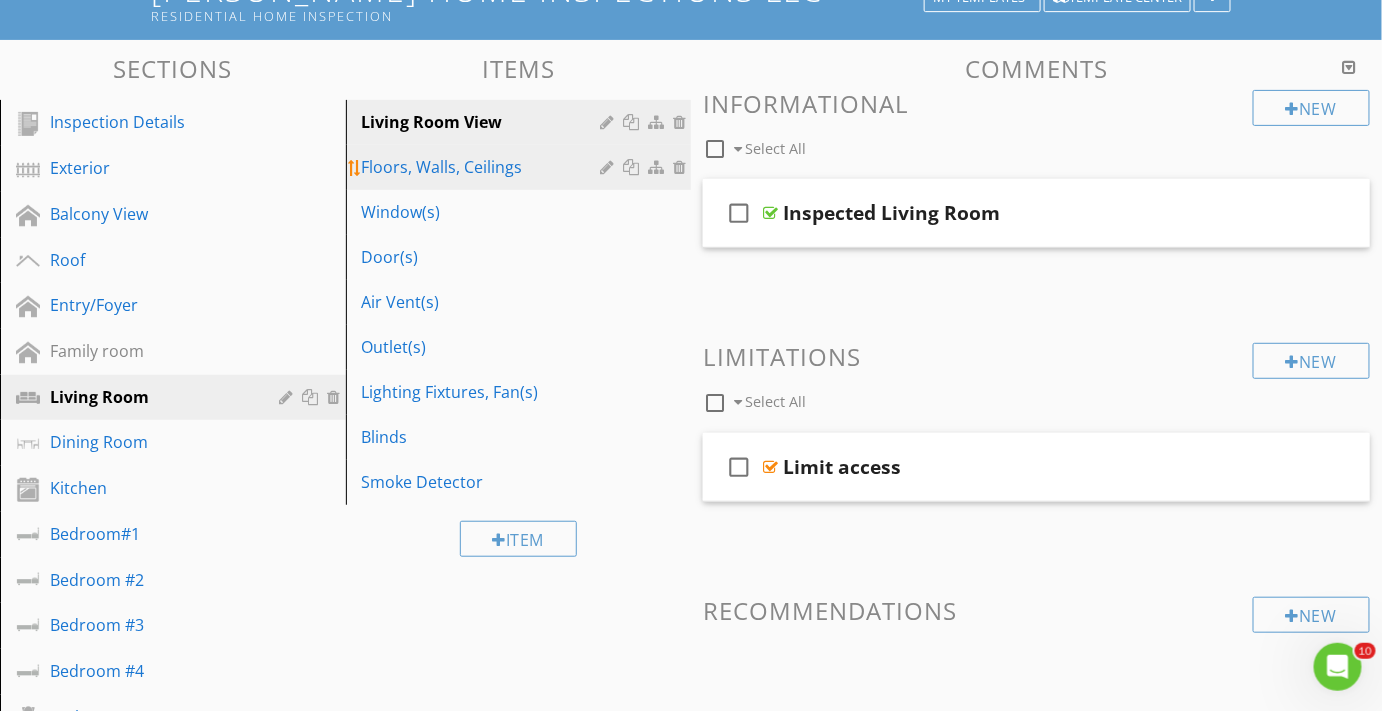 click on "Floors, Walls, Ceilings" at bounding box center [484, 167] 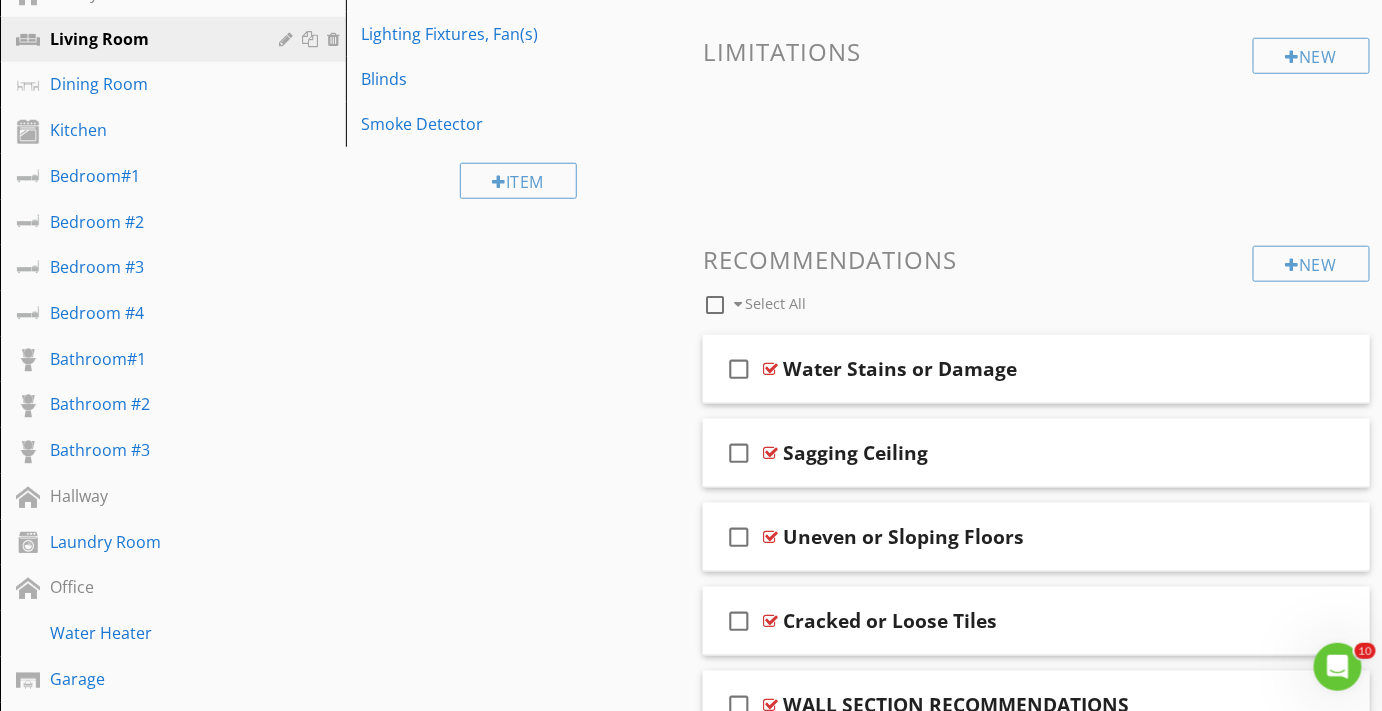 scroll, scrollTop: 545, scrollLeft: 0, axis: vertical 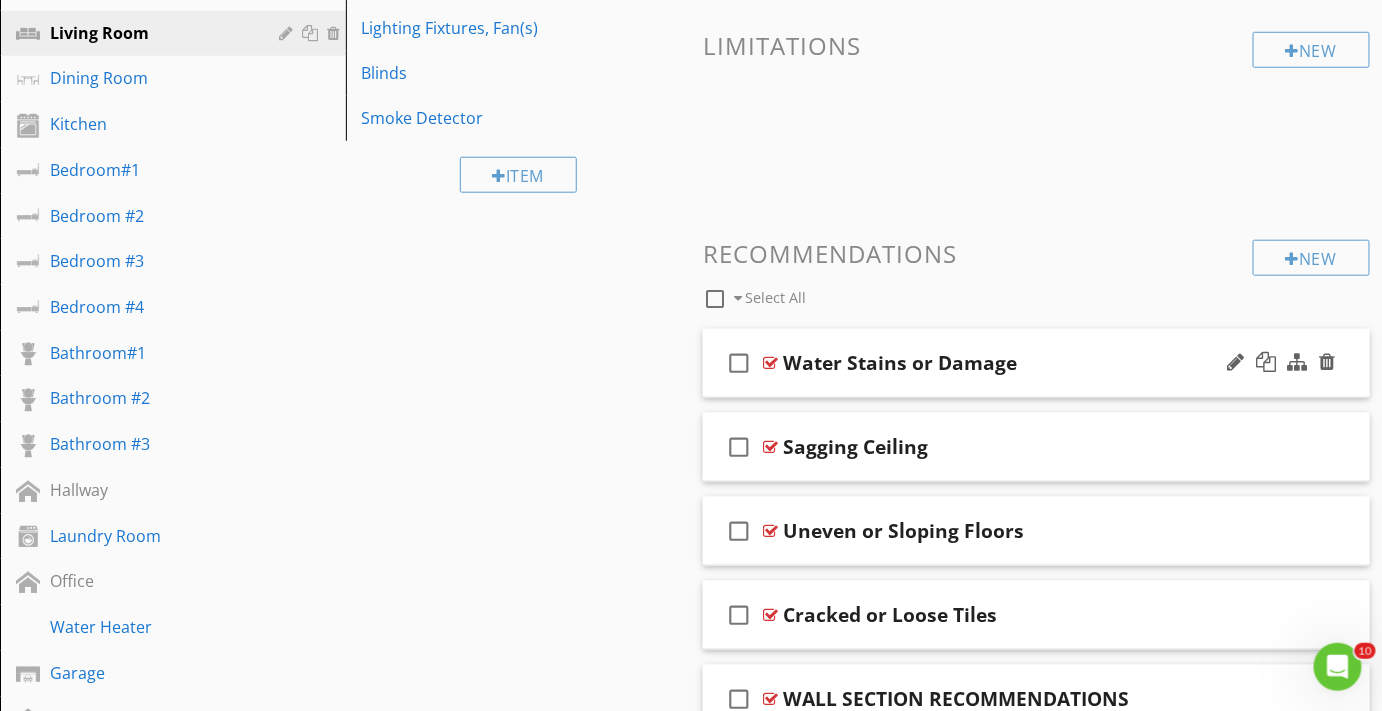 click at bounding box center [770, 363] 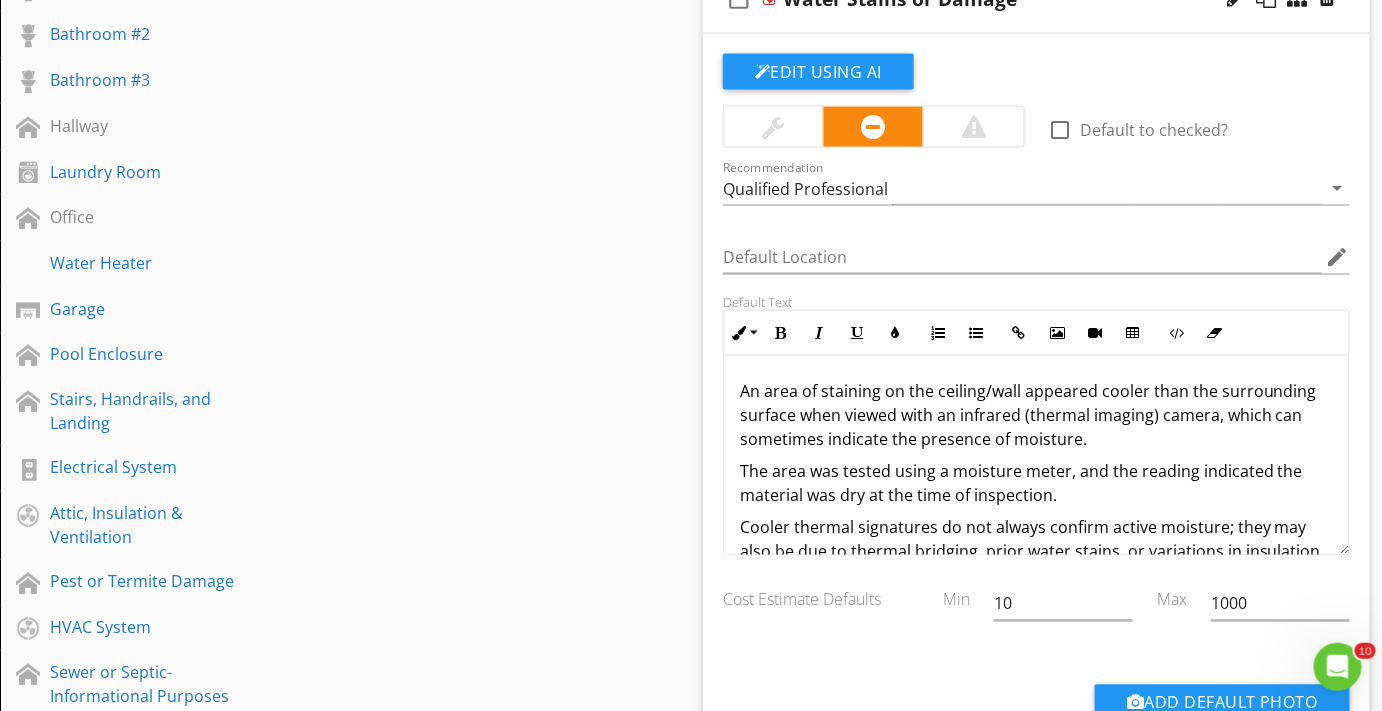 scroll, scrollTop: 363, scrollLeft: 0, axis: vertical 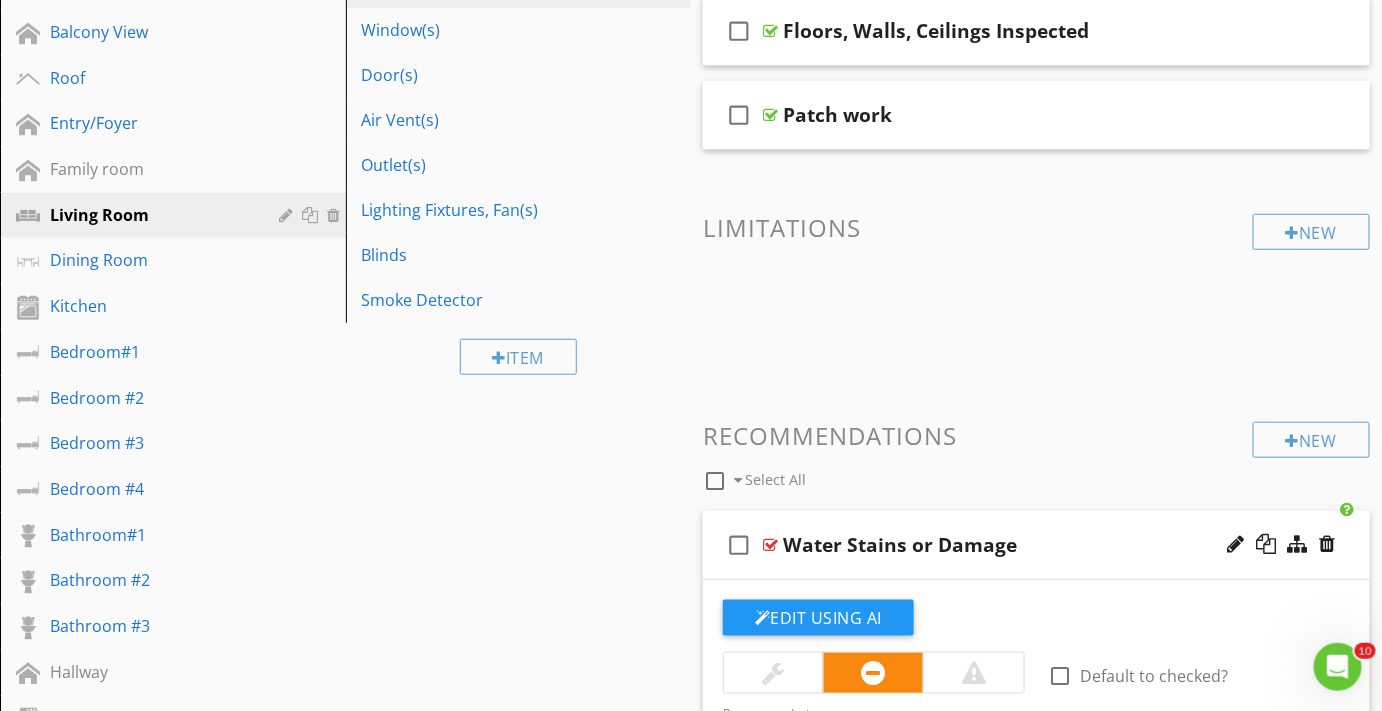 click on "Sections
Inspection Details           Exterior           Balcony View           Roof           Entry/Foyer           Family room            Living Room           Dining Room           Kitchen           Bedroom#1           Bedroom #2           Bedroom #3           Bedroom #4           Bathroom#1           Bathroom #2           Bathroom #3           Hallway           Laundry Room           Office           Water Heater           Garage           Pool Enclosure           Stairs, Handrails, and Landing           Electrical System           Attic, Insulation & Ventilation           Pest or Termite Damage           HVAC System           Sewer or Septic-Informational Purposes Only           Pool/Pool Pump- Informational Purposes Only           Seawall-Dock- Informational Purpose Only           Chimney- Informational Purposes Only
Section
Attachments
Attachment
Items" at bounding box center (691, 1598) 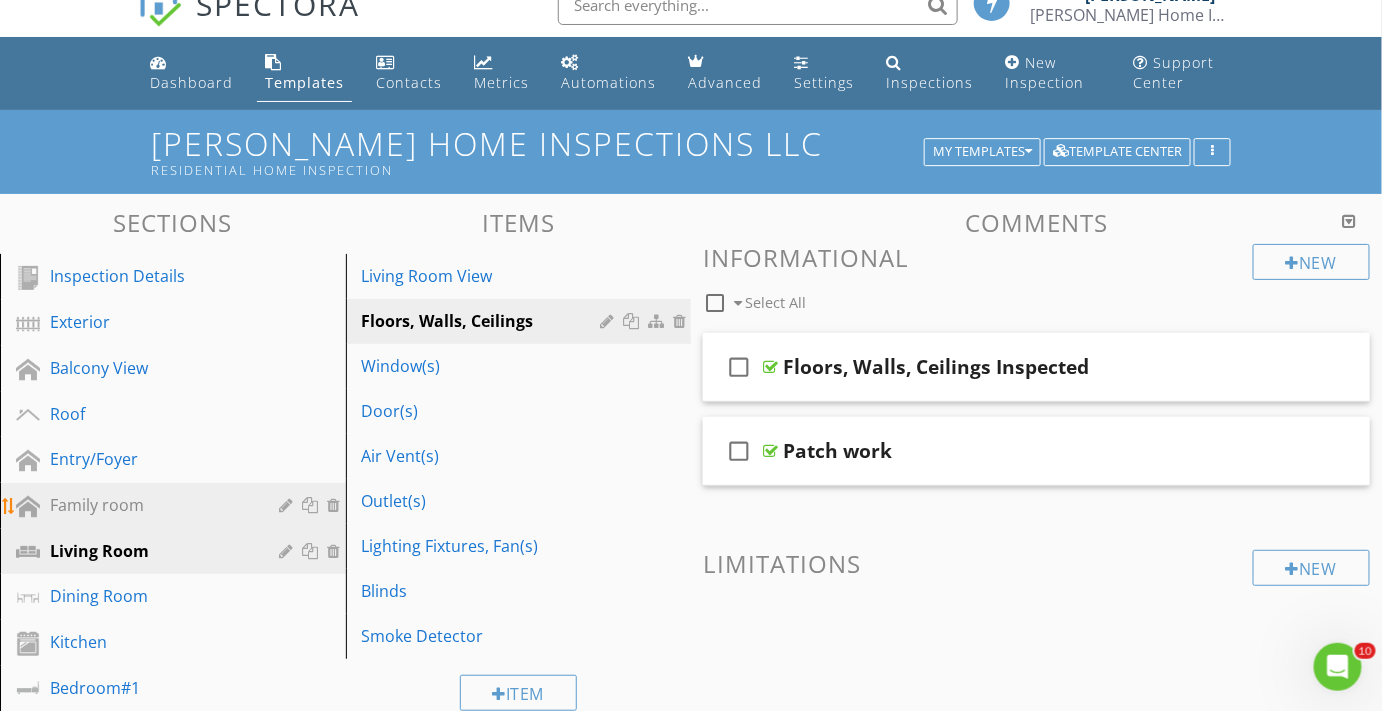 scroll, scrollTop: 0, scrollLeft: 0, axis: both 